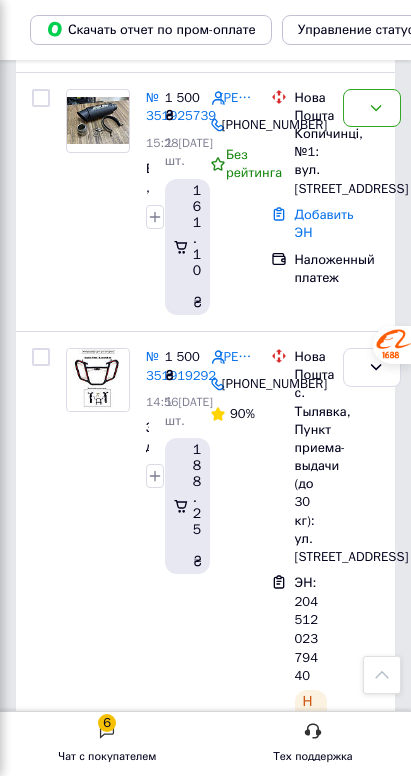 scroll, scrollTop: 0, scrollLeft: 0, axis: both 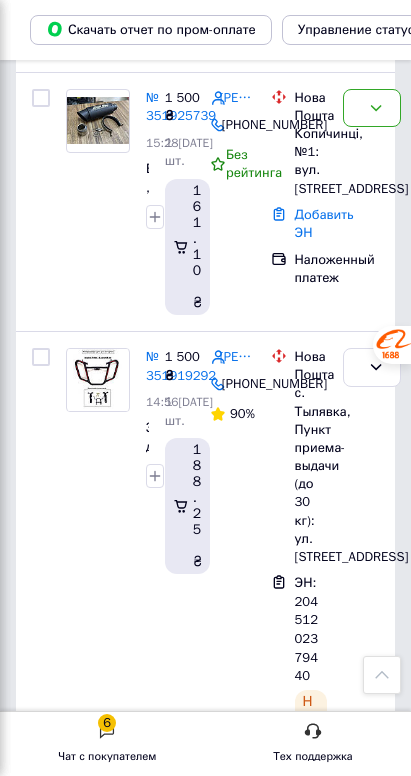 click 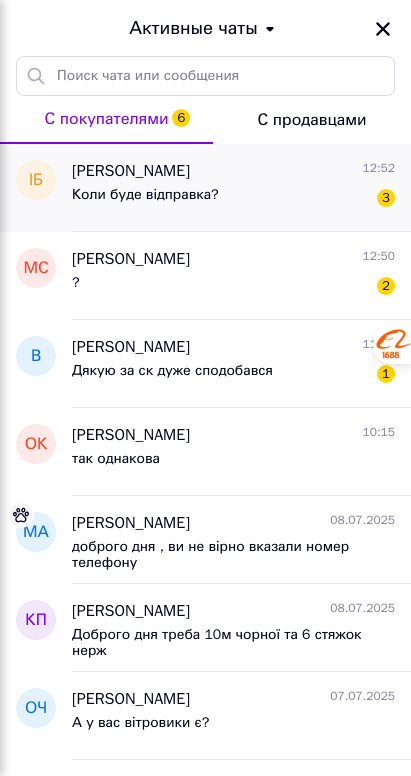 click on "Коли буде відправка? 3" at bounding box center (233, 199) 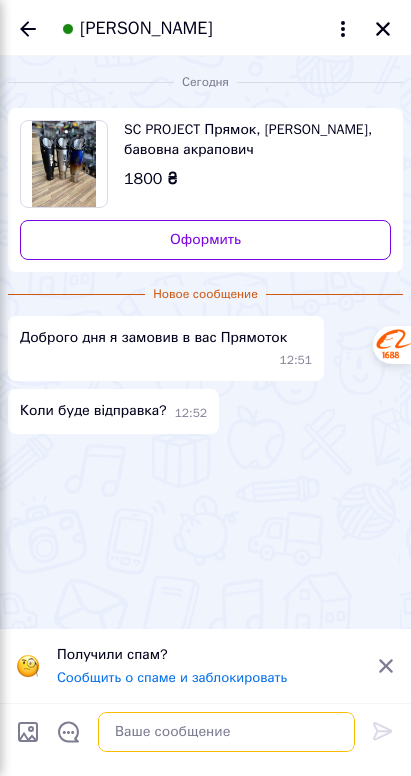 click at bounding box center (226, 732) 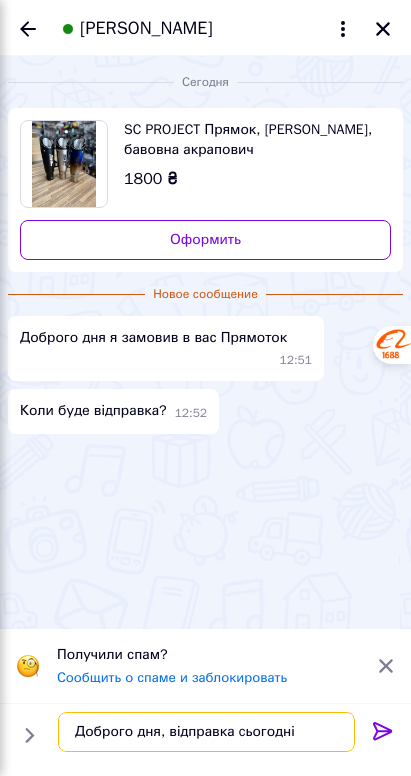type on "Доброго дня, відправка cьогодні" 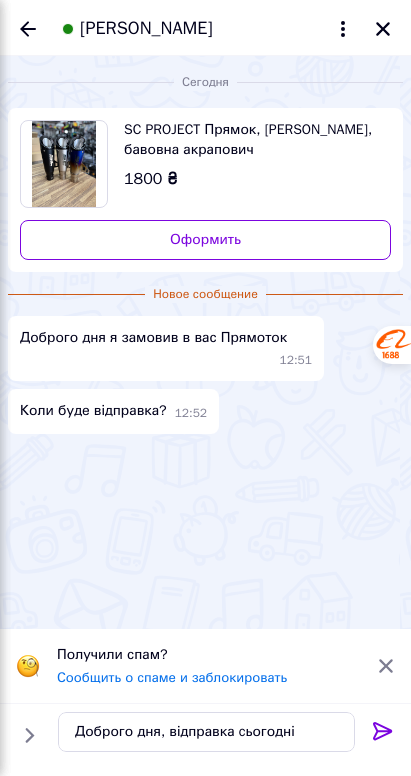 click 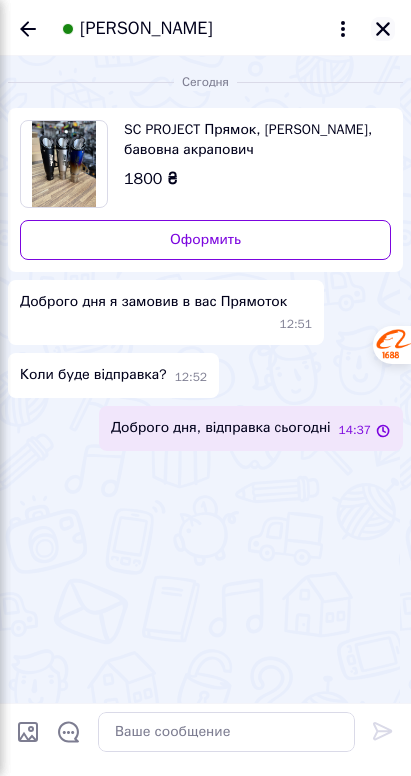 click 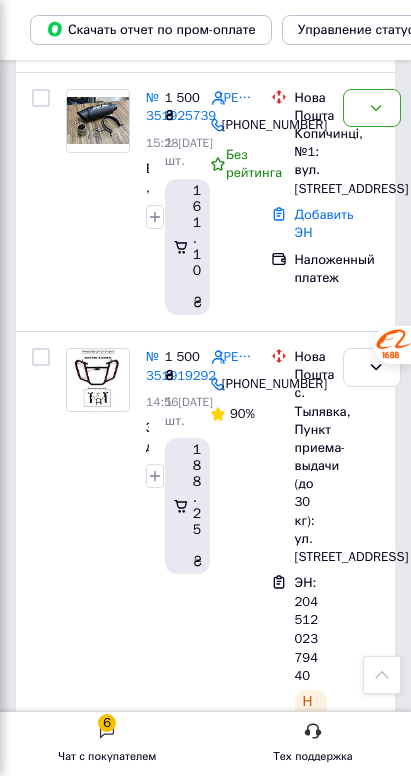 click 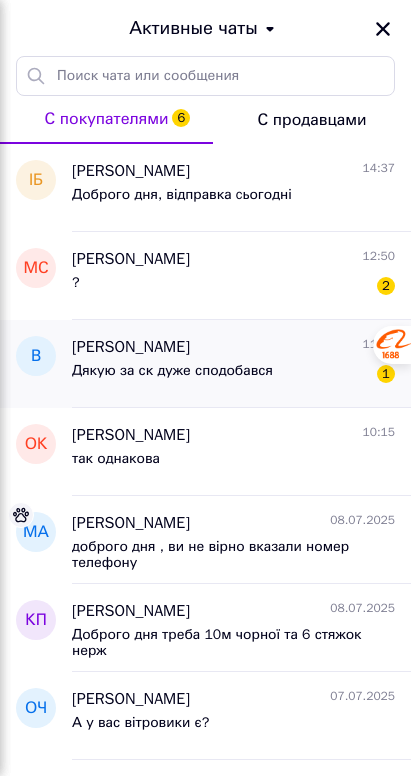click on "Дякую за ск дуже сподобався" at bounding box center [172, 371] 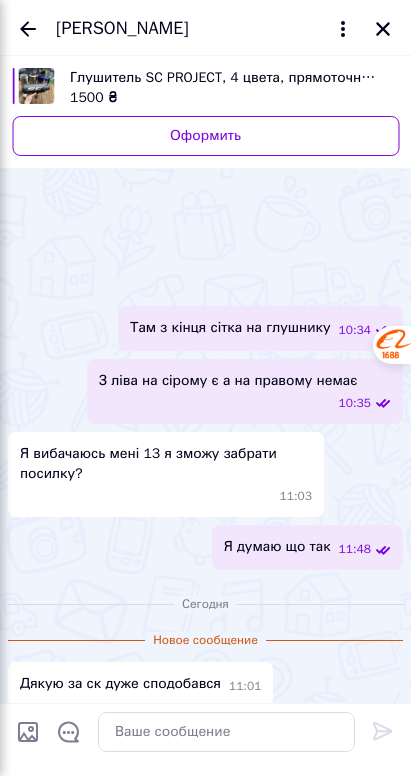 scroll, scrollTop: 862, scrollLeft: 0, axis: vertical 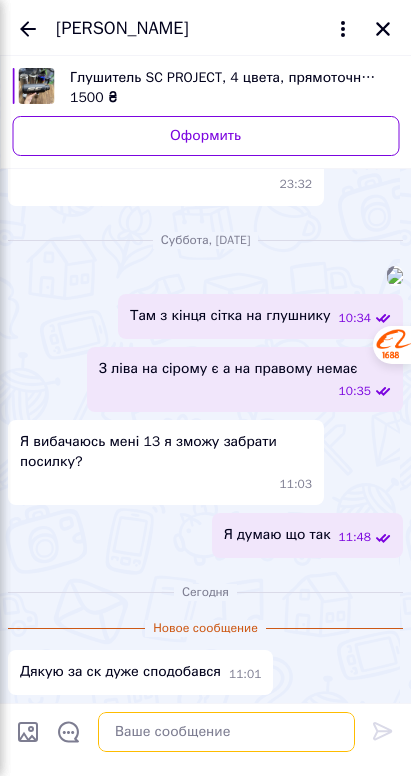 click at bounding box center (226, 732) 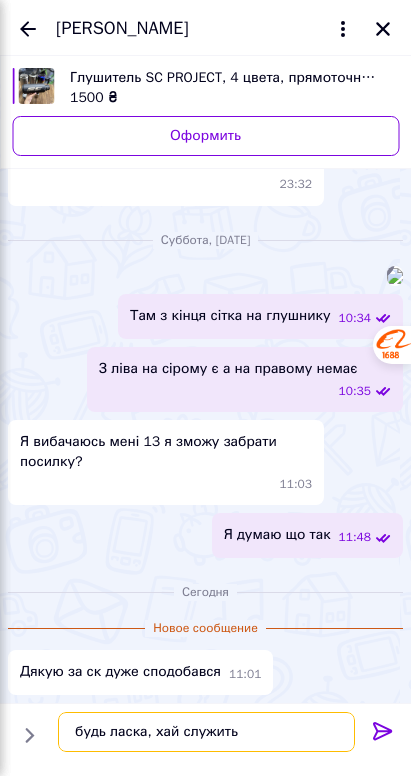 type on "будь ласка, хай служить" 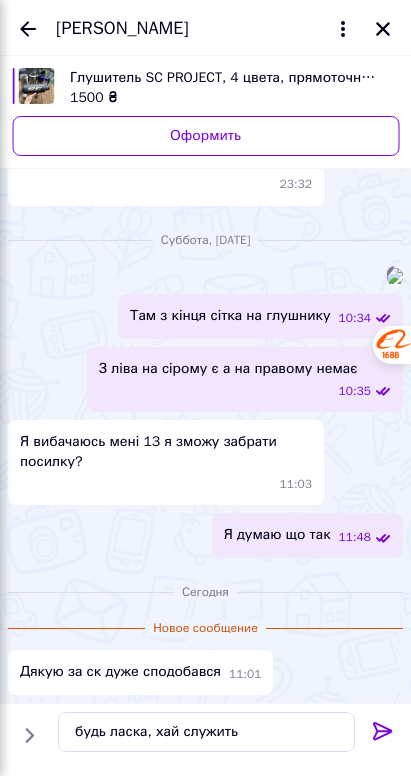 click 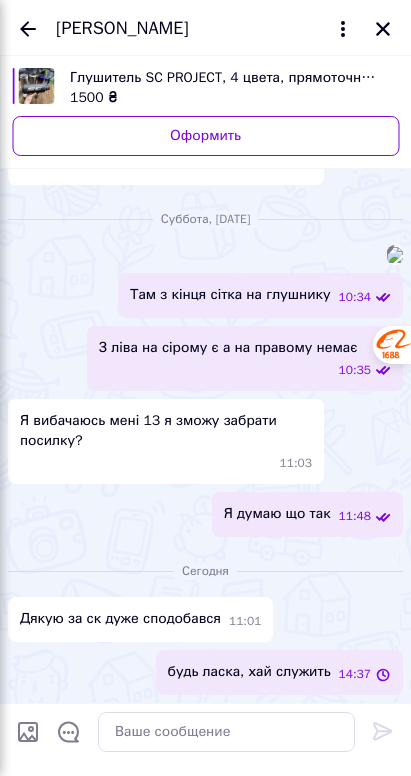 scroll, scrollTop: 882, scrollLeft: 0, axis: vertical 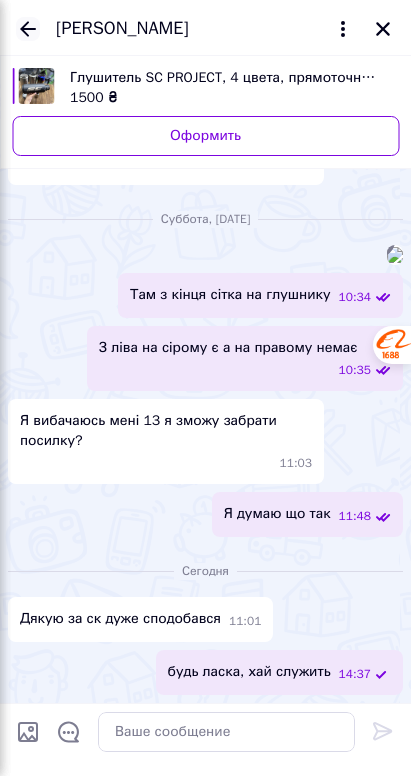 click 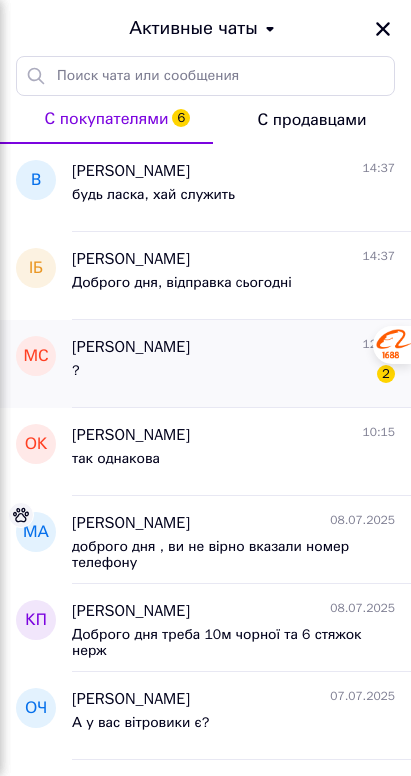 click on "? 2" at bounding box center (233, 375) 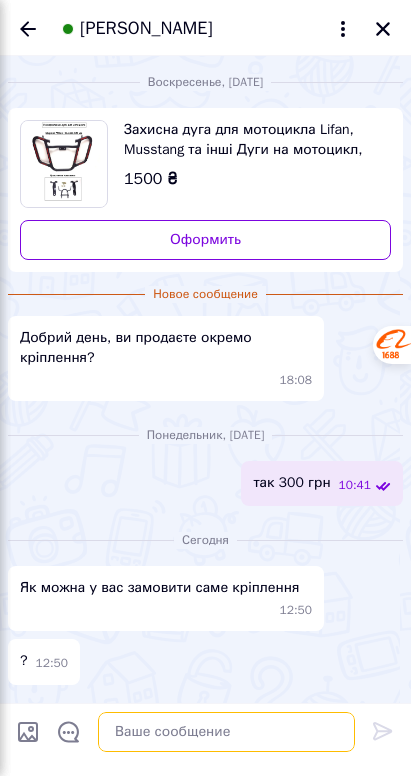 click at bounding box center [226, 732] 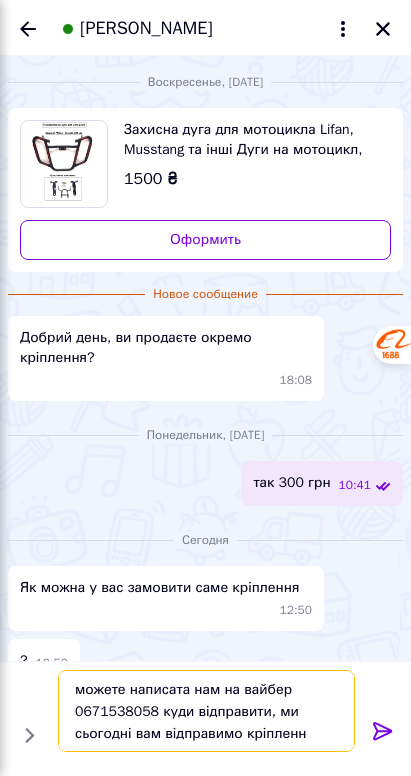 type on "можете написата нам на вайбер 0671538058 куди відправити, ми сьогодні вам відправимо кріплення" 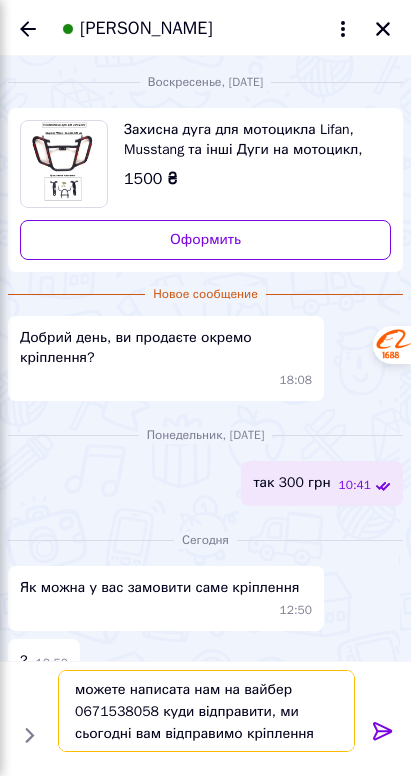 type 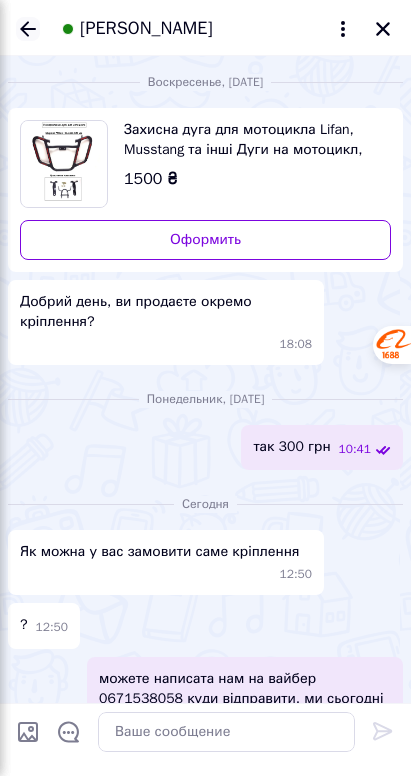 click 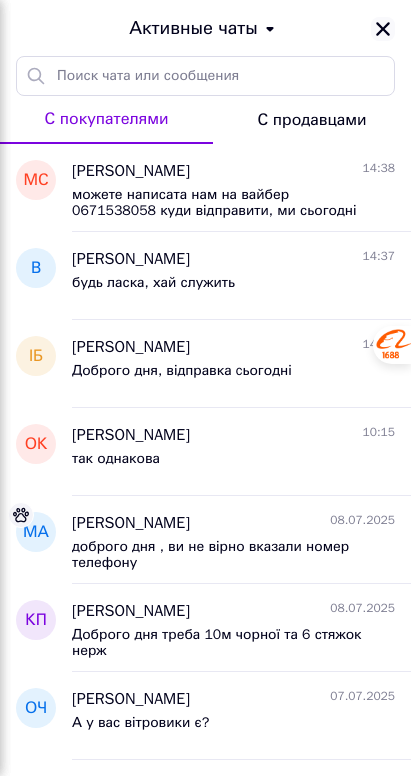click at bounding box center [383, 29] 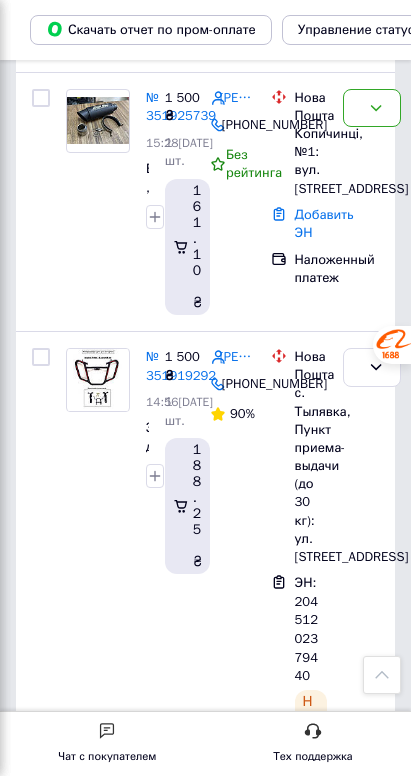 click on "Заказы" at bounding box center [-160, 167] 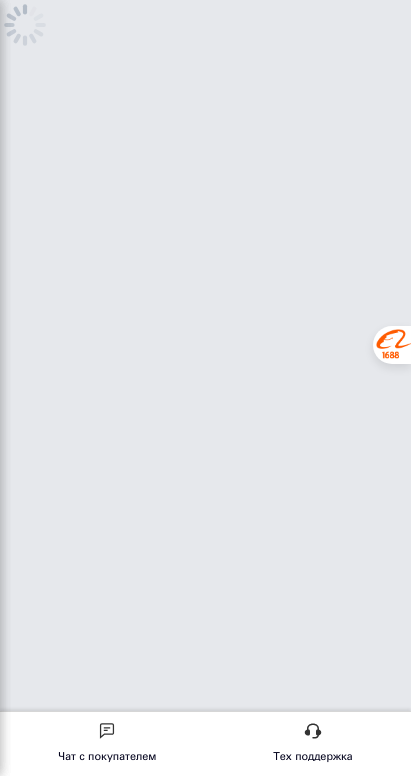 scroll, scrollTop: 0, scrollLeft: 0, axis: both 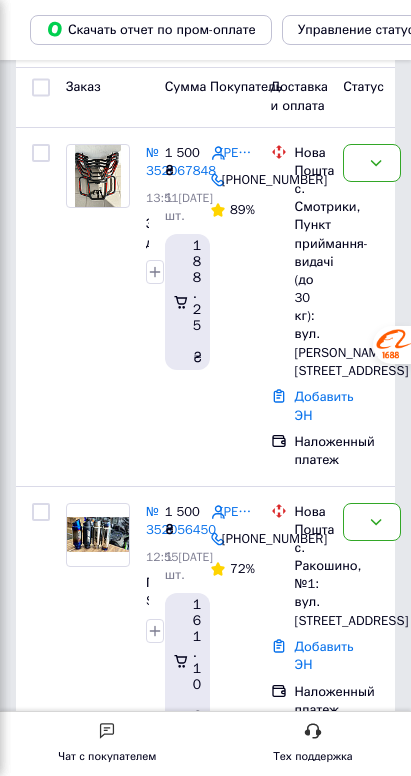 click 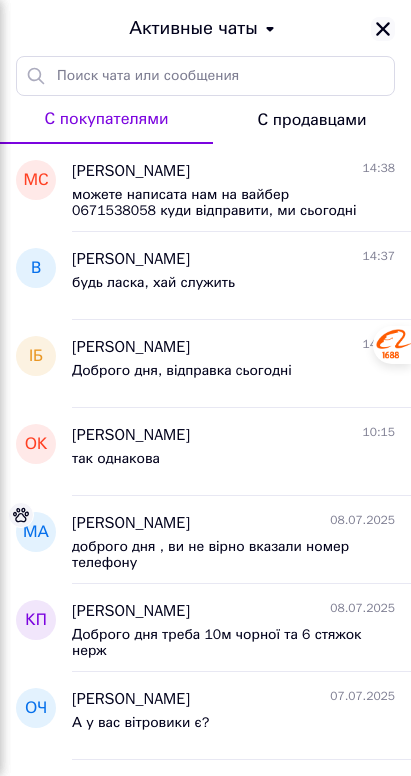 click 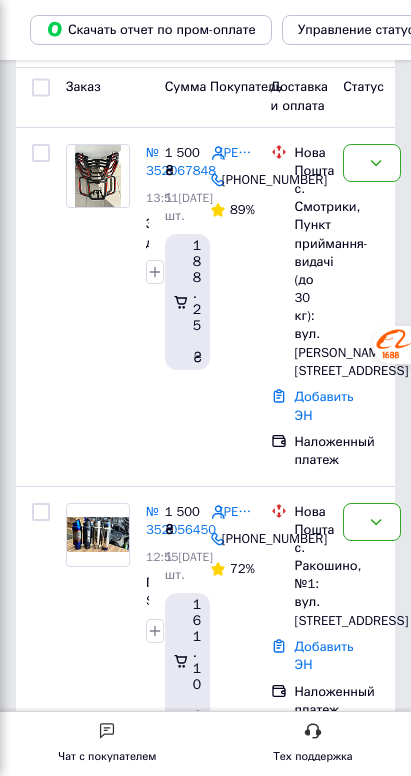 scroll, scrollTop: 802, scrollLeft: 0, axis: vertical 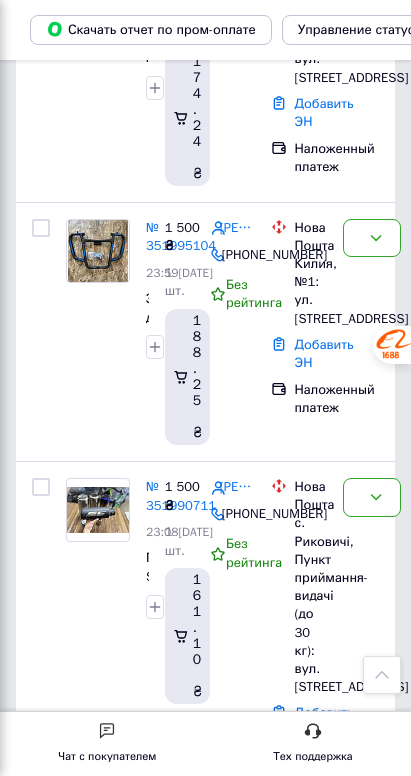 click on "№ 351925739" at bounding box center (181, 2848) 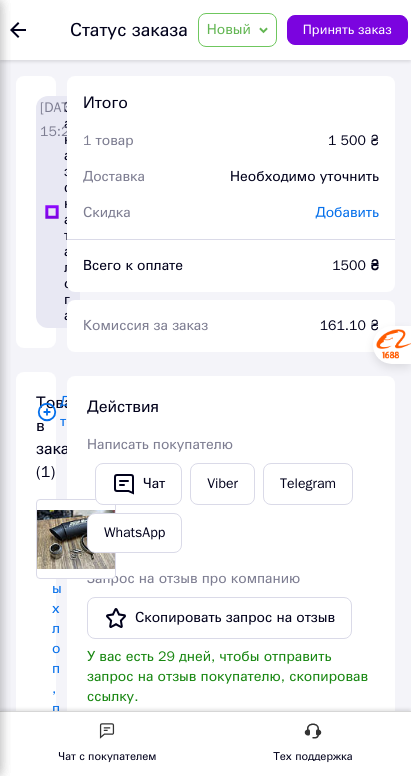 click 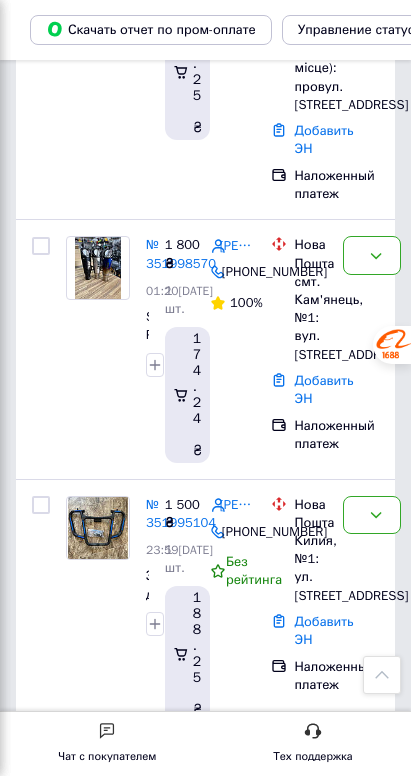 scroll, scrollTop: 1200, scrollLeft: 0, axis: vertical 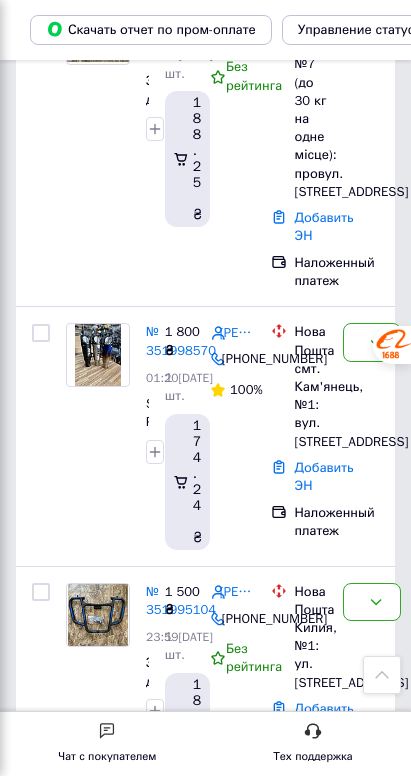 click on "№ 351965790" at bounding box center (181, 1710) 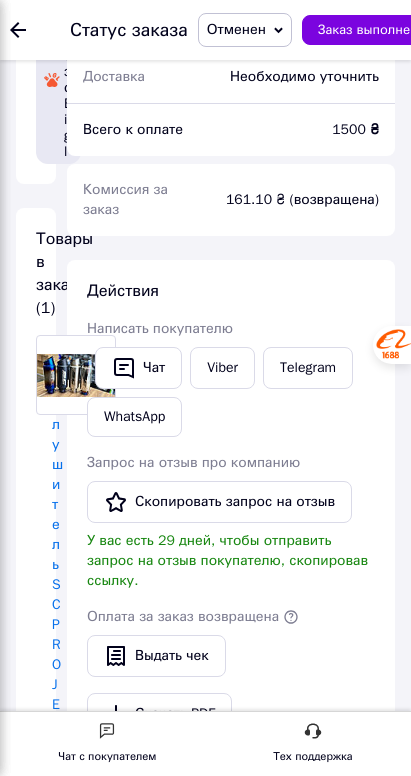 scroll, scrollTop: 123, scrollLeft: 0, axis: vertical 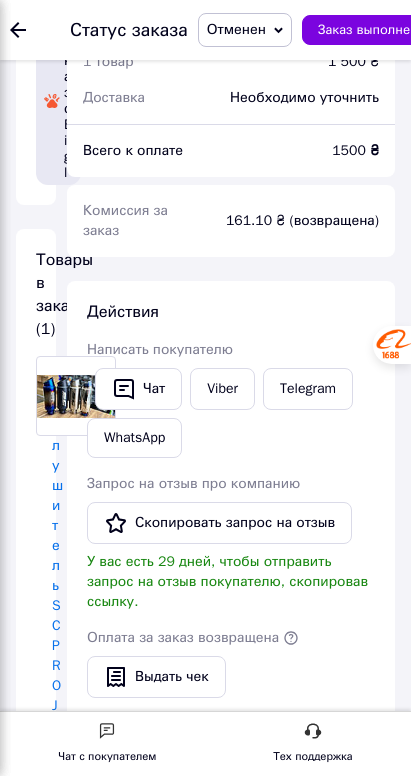 click 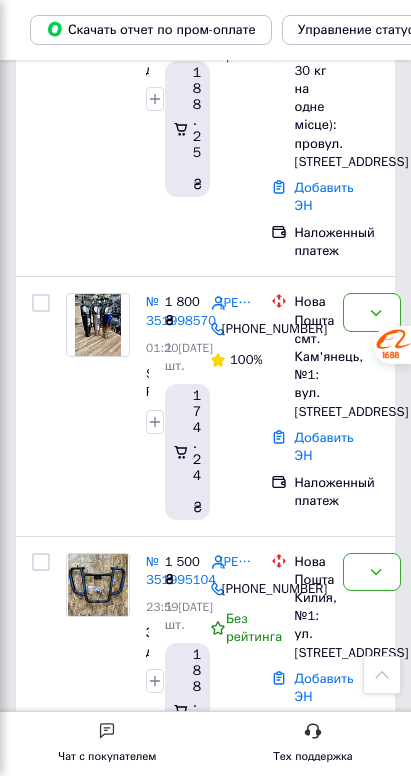 scroll, scrollTop: 1160, scrollLeft: 0, axis: vertical 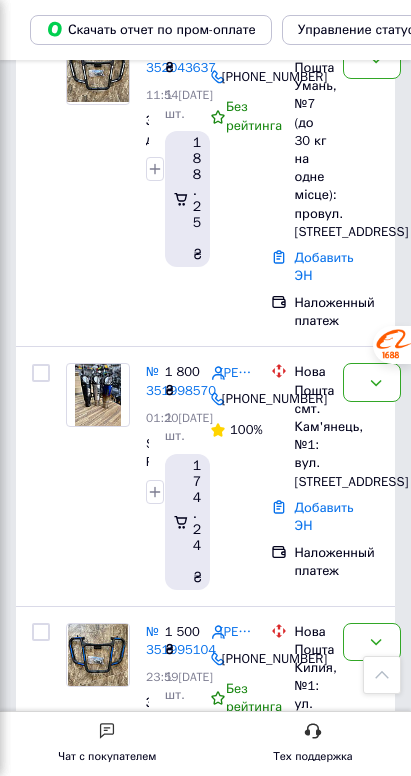 click on "№ 351971835" at bounding box center (181, 1491) 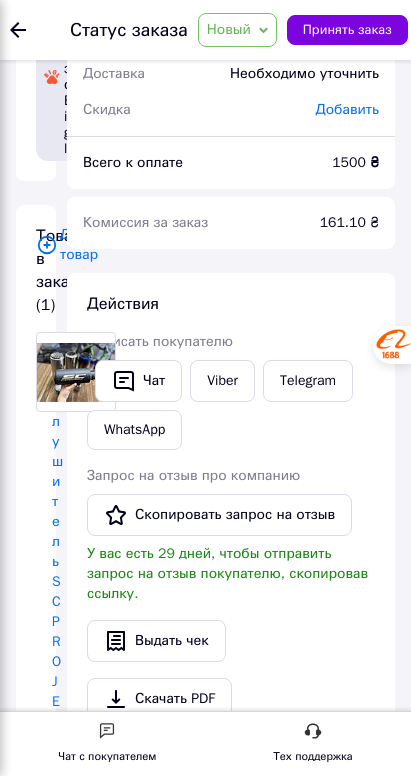 scroll, scrollTop: 44, scrollLeft: 0, axis: vertical 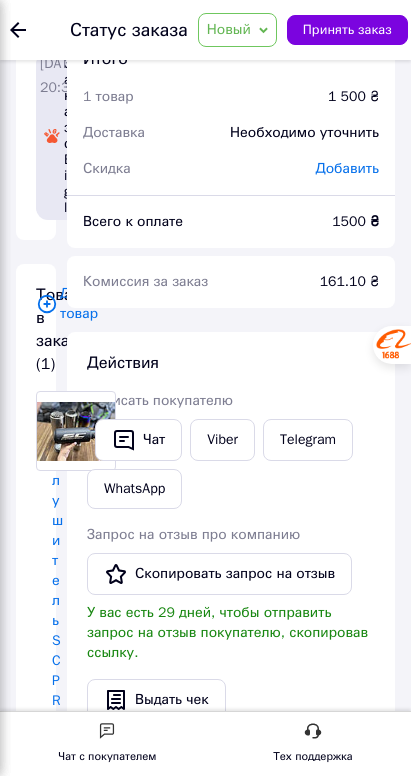 click 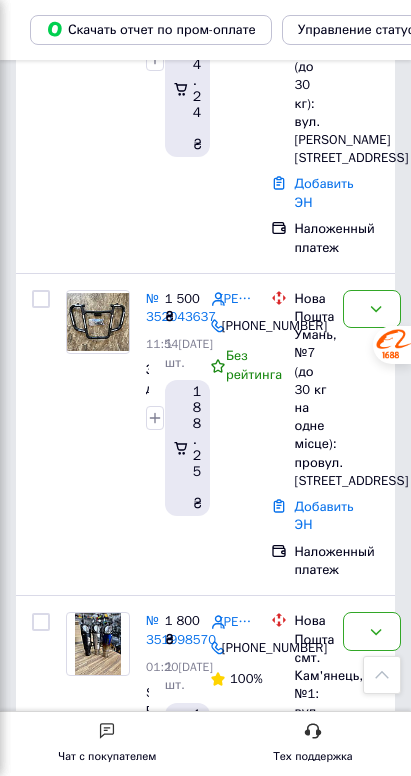 scroll, scrollTop: 920, scrollLeft: 0, axis: vertical 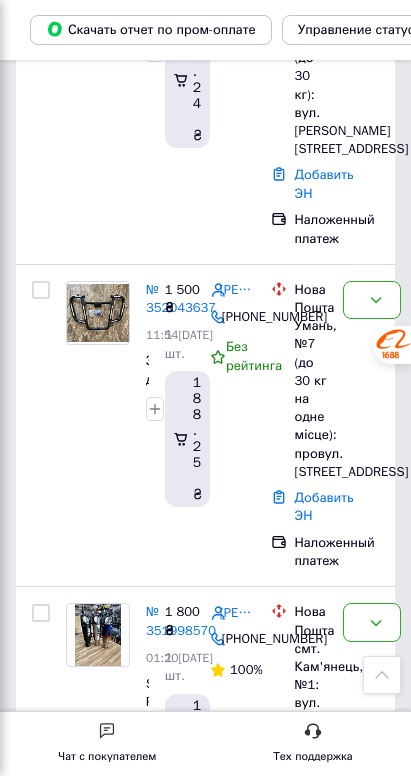 click on "Новый" at bounding box center [360, 1732] 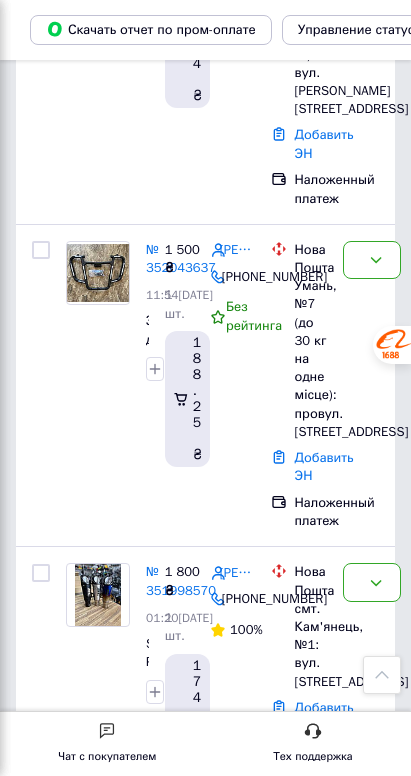 click on "№ 351981385" at bounding box center (181, 1441) 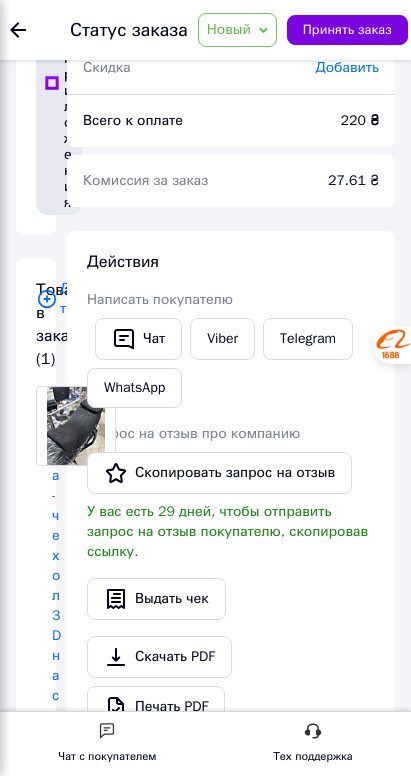 scroll, scrollTop: 124, scrollLeft: 0, axis: vertical 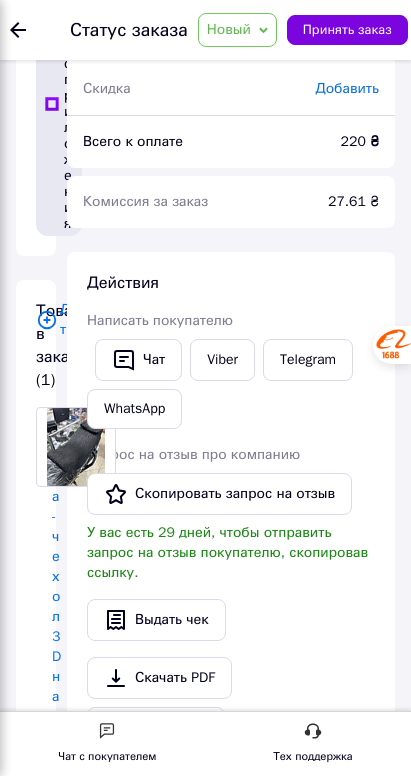 click 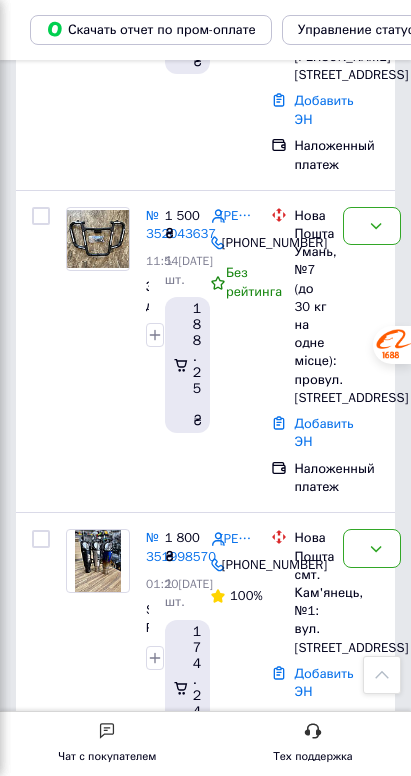 scroll, scrollTop: 1000, scrollLeft: 0, axis: vertical 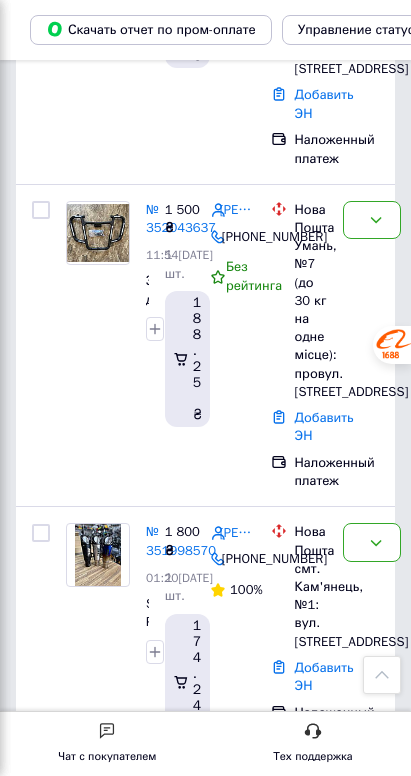click on "Новый" at bounding box center (360, 1402) 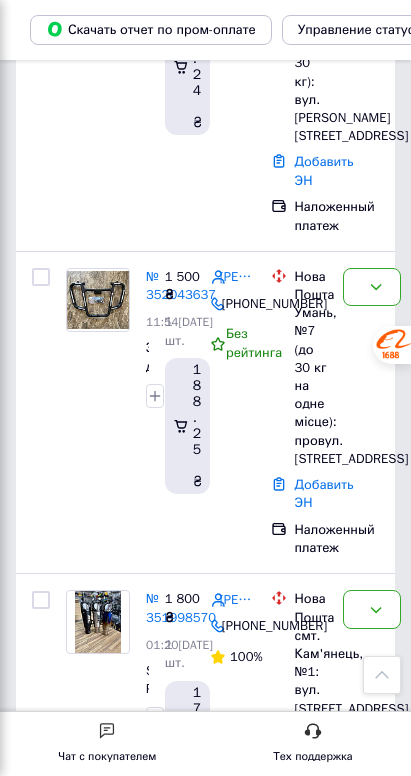 scroll, scrollTop: 840, scrollLeft: 0, axis: vertical 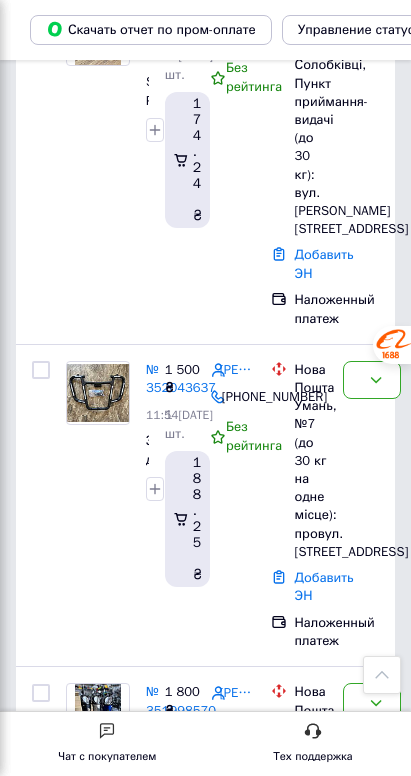 click on "№ 351990711" at bounding box center [181, 1220] 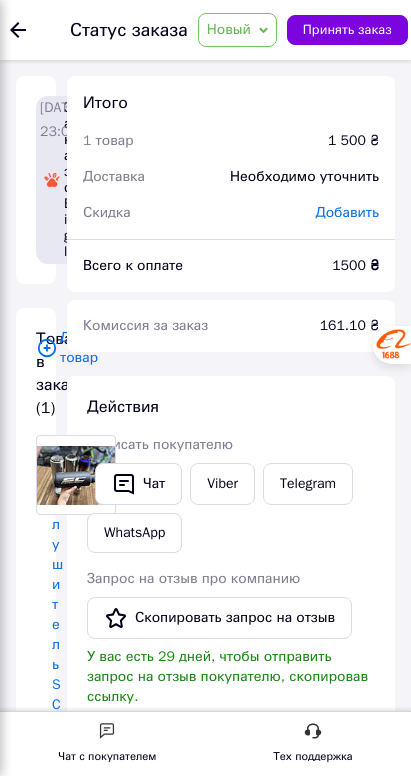 scroll, scrollTop: 40, scrollLeft: 0, axis: vertical 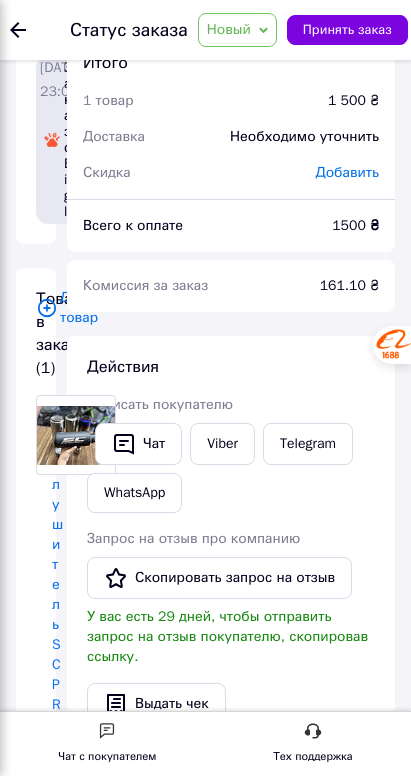 click on "Заказы" at bounding box center (-119, 102) 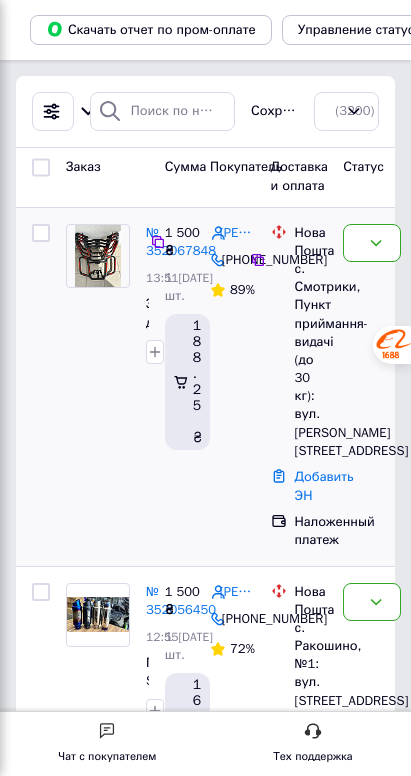 scroll, scrollTop: 67, scrollLeft: 0, axis: vertical 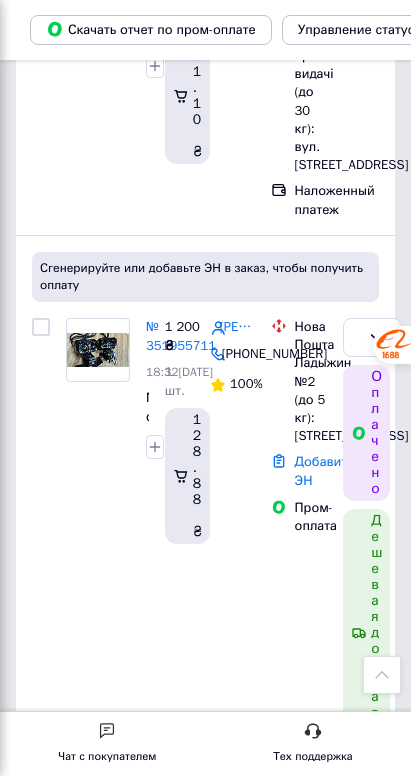 click on "2" at bounding box center (87, 5857) 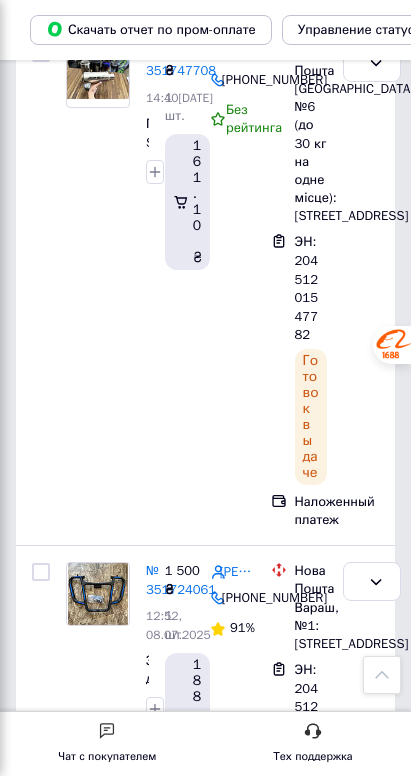 scroll, scrollTop: 2837, scrollLeft: 0, axis: vertical 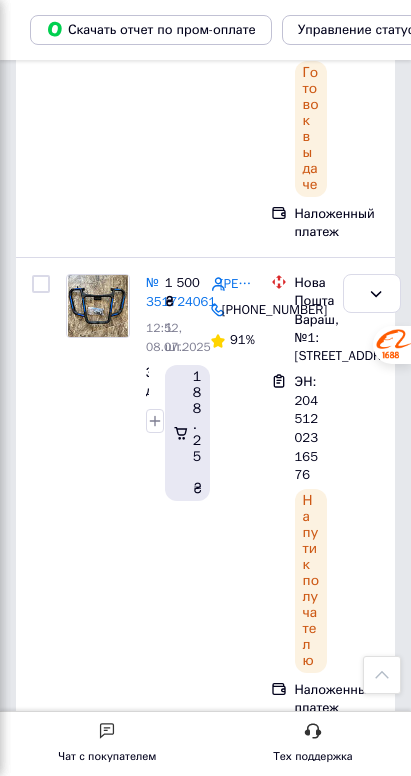 click on "Принят" at bounding box center (372, 6161) 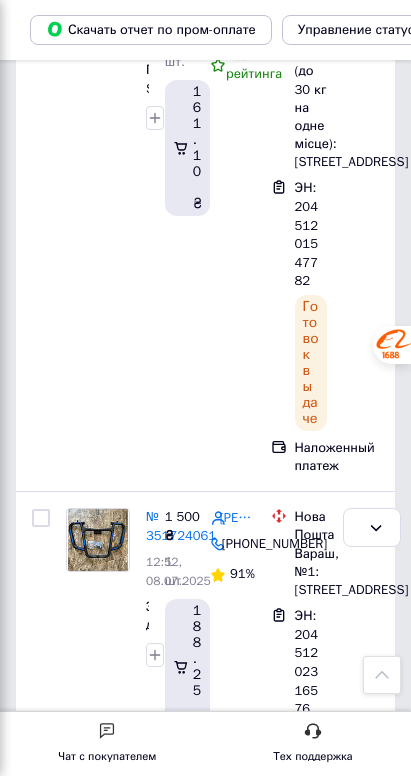 scroll, scrollTop: 2602, scrollLeft: 0, axis: vertical 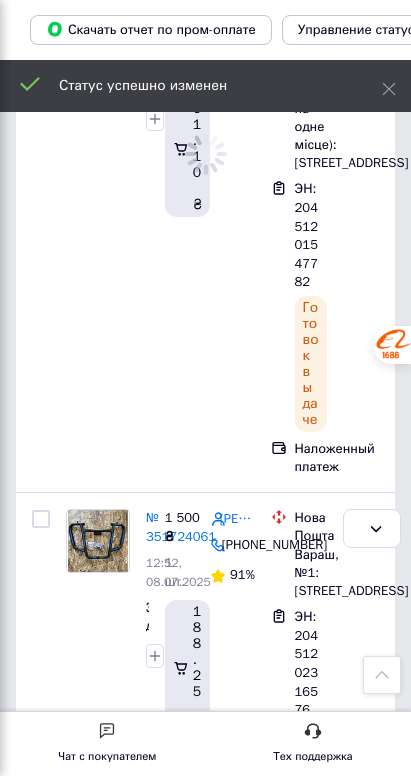 click on "Принят" at bounding box center (360, 5600) 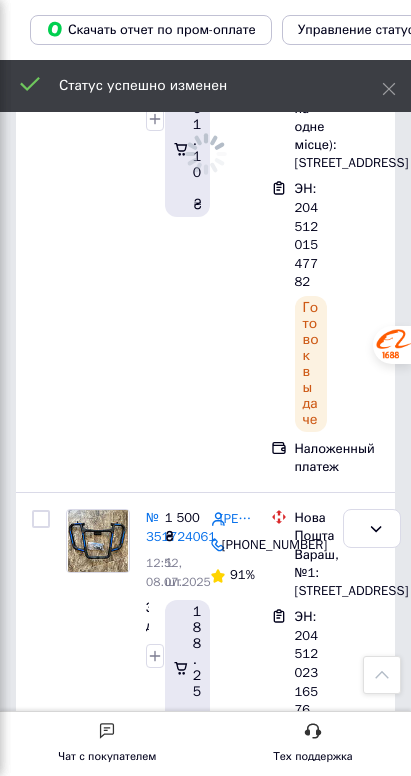 click on "Выполнен" at bounding box center (372, 5663) 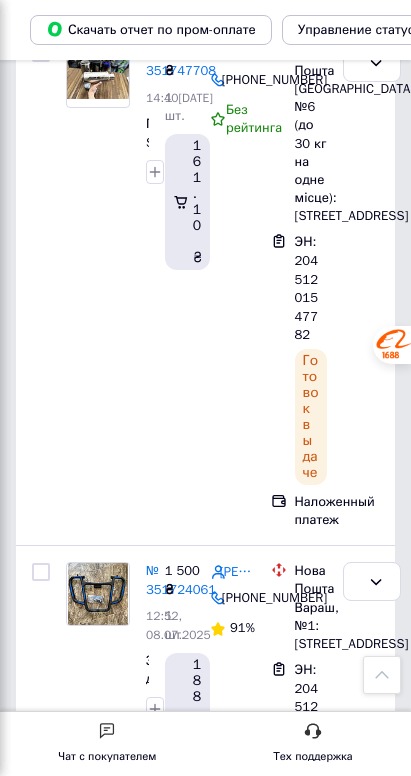 scroll, scrollTop: 2837, scrollLeft: 0, axis: vertical 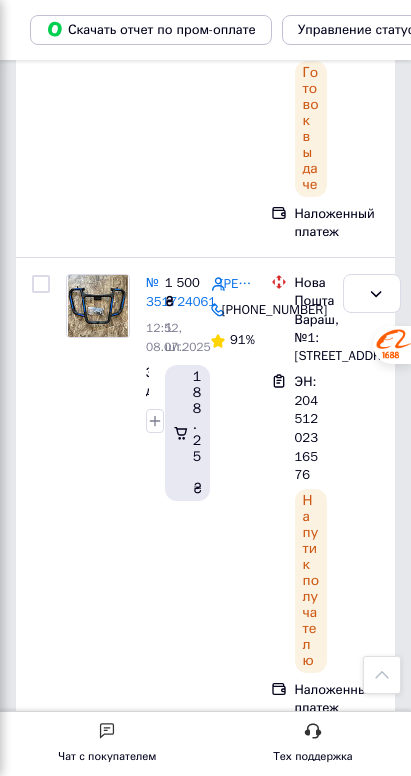click on "1" at bounding box center [167, 6546] 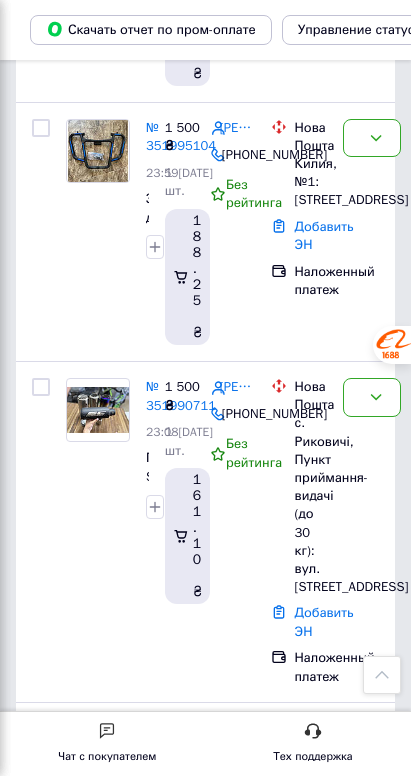 scroll, scrollTop: 1636, scrollLeft: 0, axis: vertical 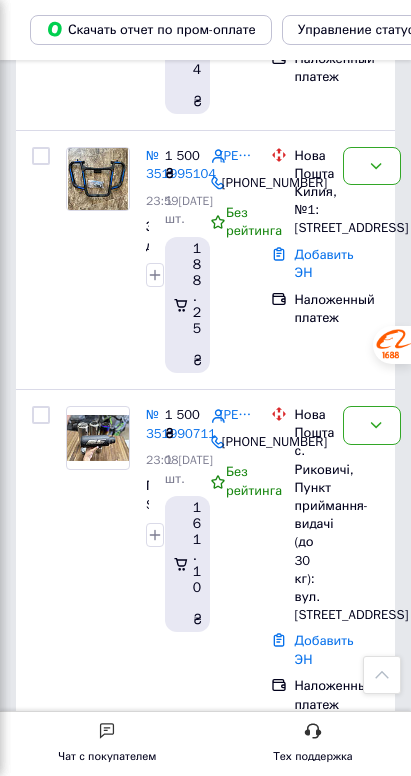 click on "[PERSON_NAME]" at bounding box center [237, 2767] 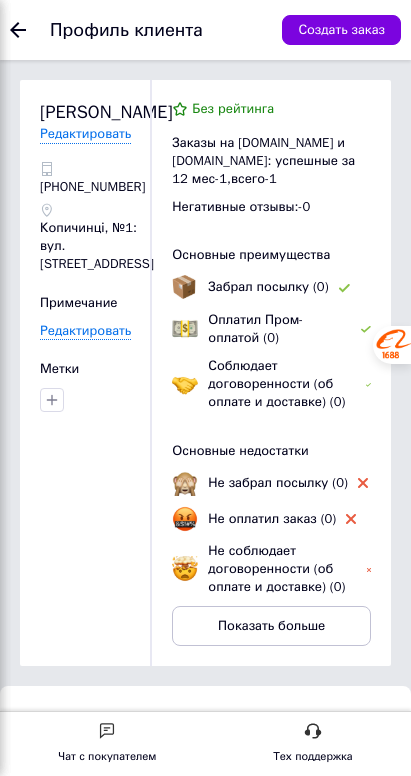 scroll, scrollTop: 8, scrollLeft: 0, axis: vertical 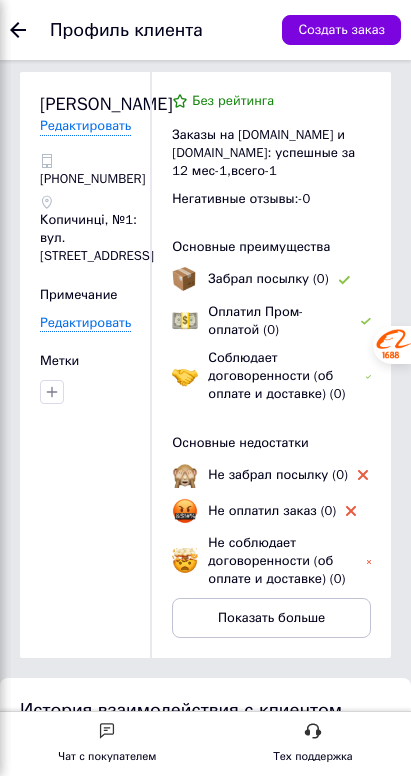 click on "Заказы и сообщения" at bounding box center [-119, 142] 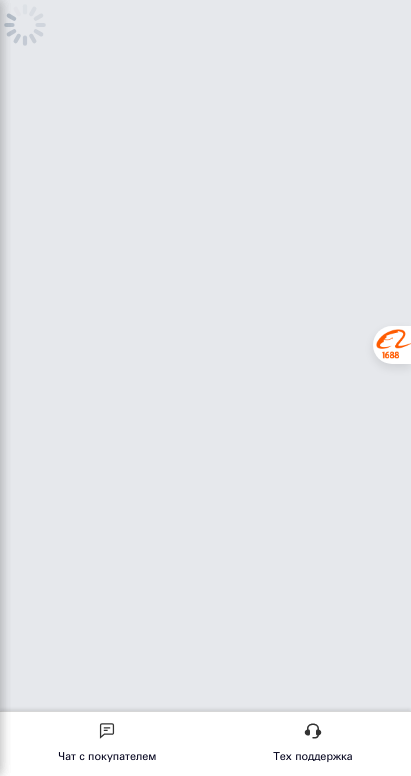 scroll, scrollTop: 0, scrollLeft: 0, axis: both 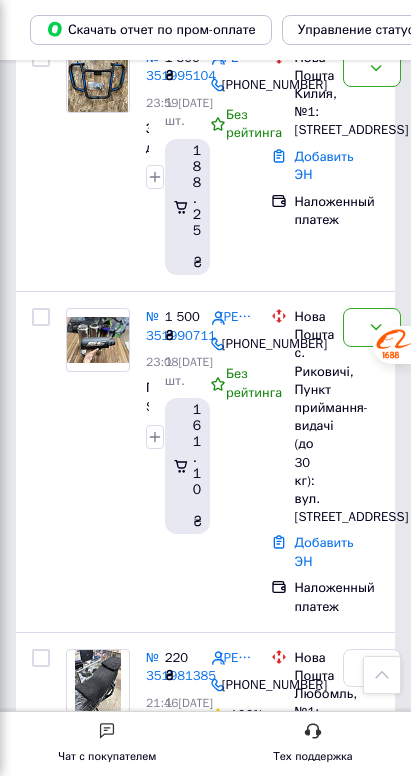 click on "Новый" at bounding box center (360, 2679) 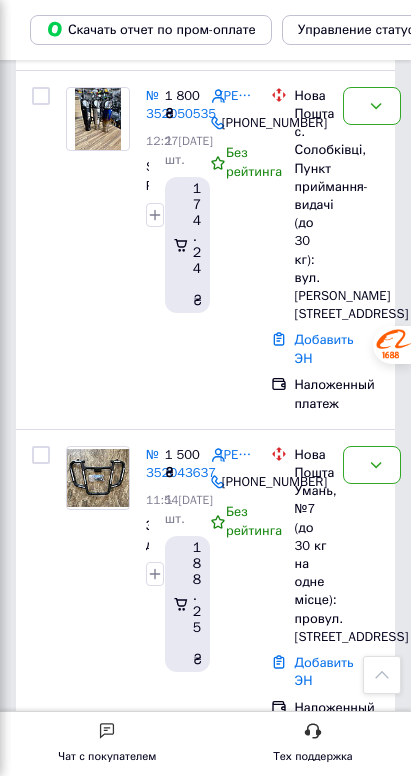 scroll, scrollTop: 749, scrollLeft: 0, axis: vertical 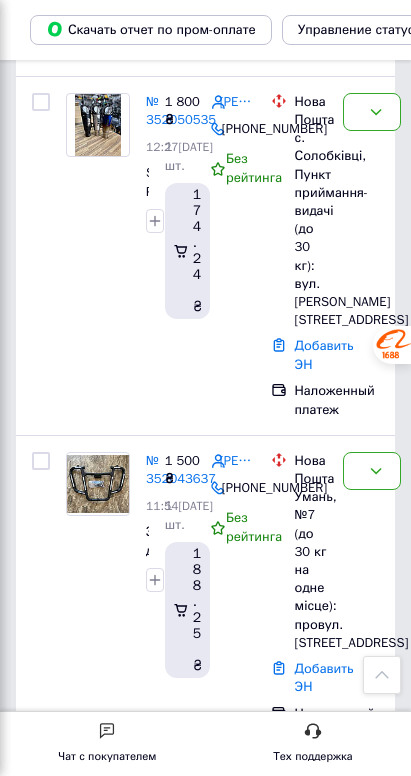click on "[PERSON_NAME]" at bounding box center [237, 1302] 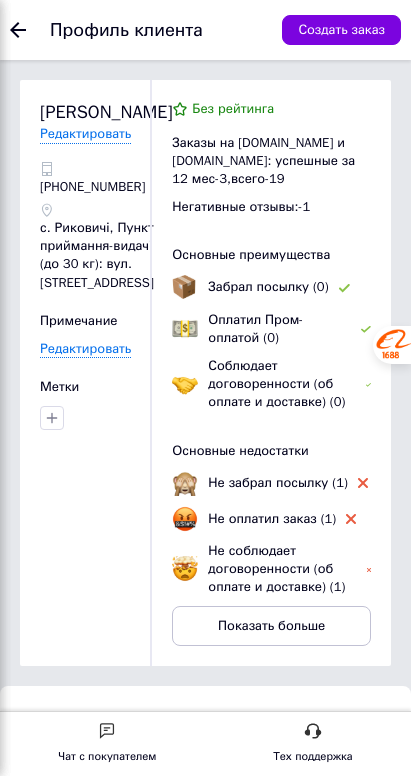 click on "№ 351990711" at bounding box center [131, 987] 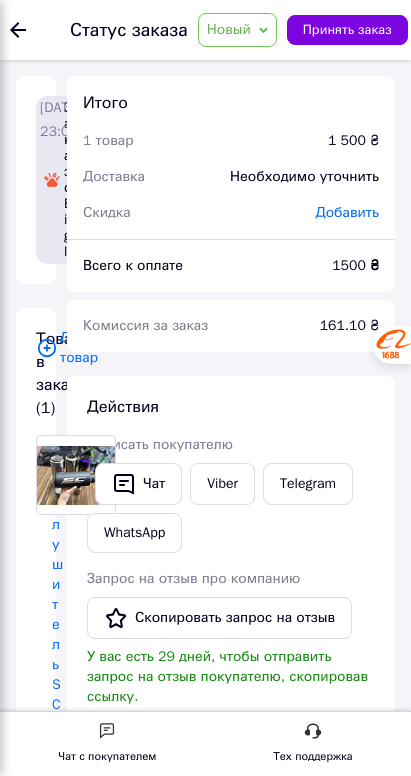 scroll, scrollTop: 4, scrollLeft: 0, axis: vertical 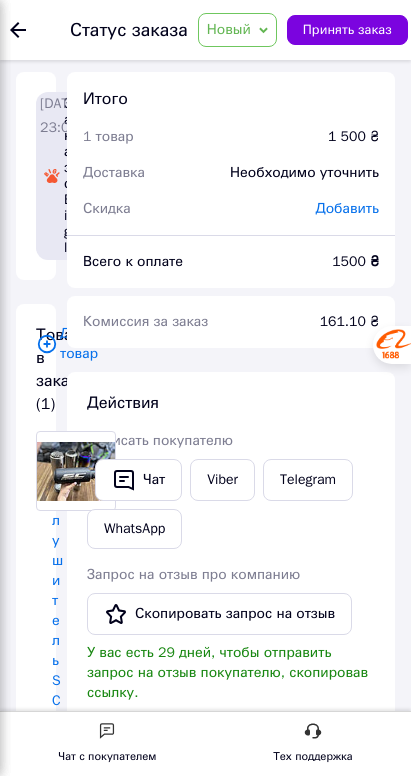 click on "Заказы" at bounding box center (-119, 167) 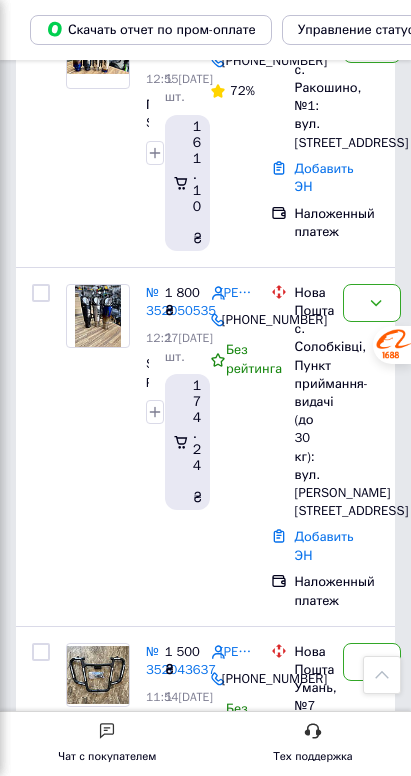 scroll, scrollTop: 539, scrollLeft: 0, axis: vertical 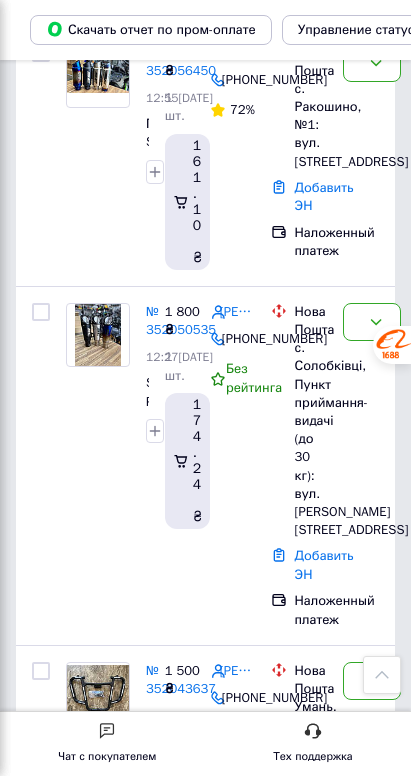 click on "[PERSON_NAME]" at bounding box center [237, 1253] 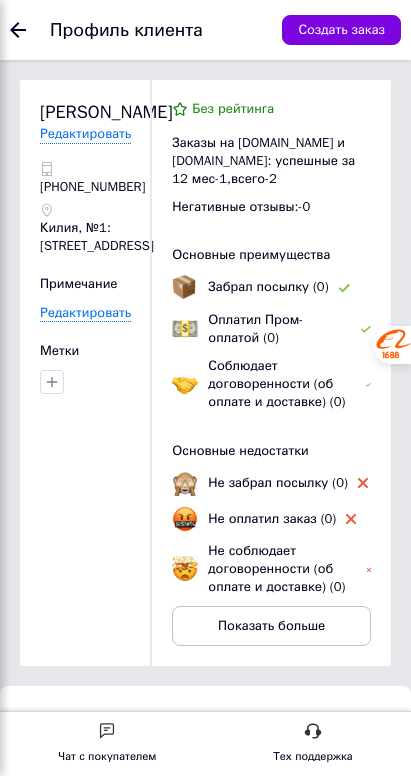 click on "№ 351995104" at bounding box center (131, 987) 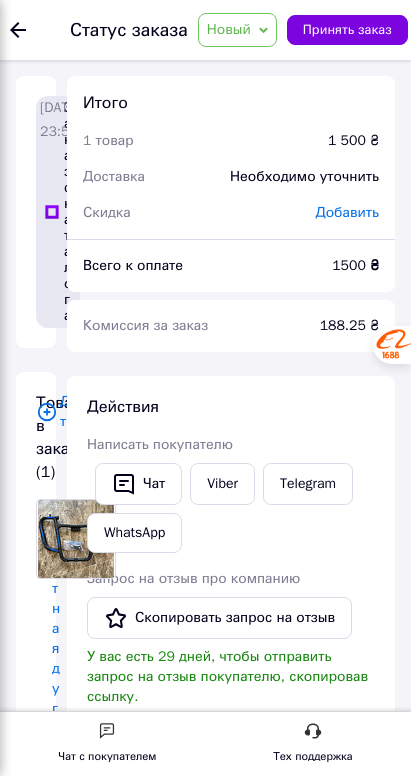 click on "Заказы" at bounding box center (-119, 167) 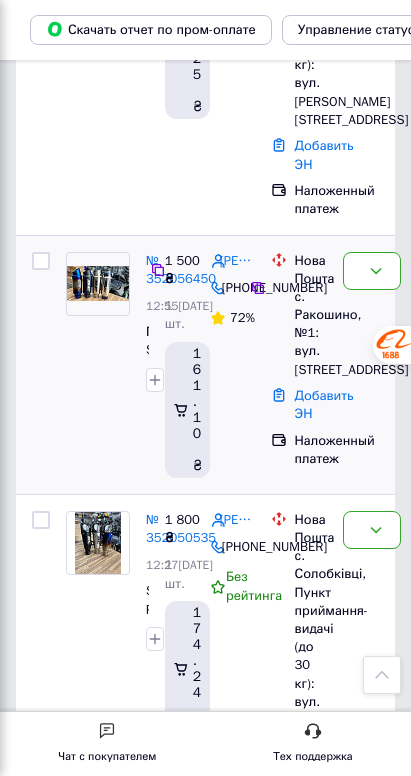 scroll, scrollTop: 329, scrollLeft: 0, axis: vertical 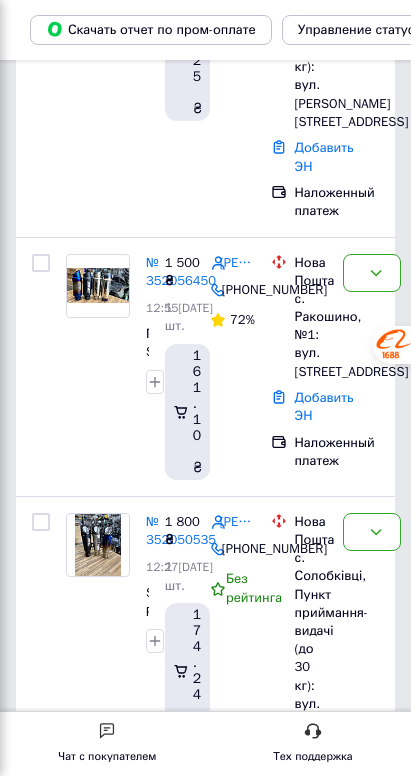 click on "[PERSON_NAME]" at bounding box center (237, 1204) 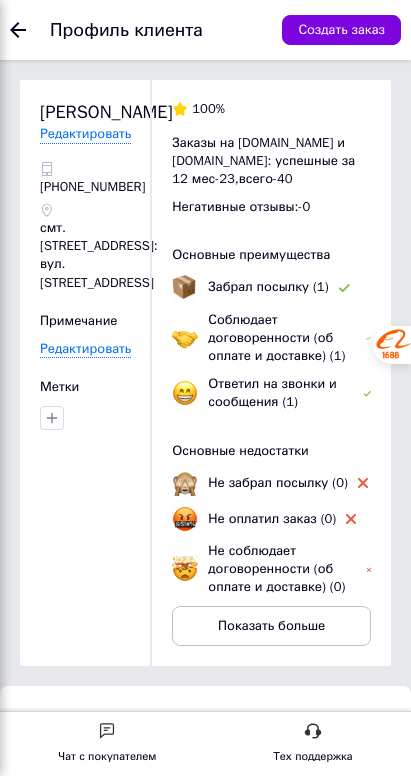 scroll, scrollTop: 34, scrollLeft: 0, axis: vertical 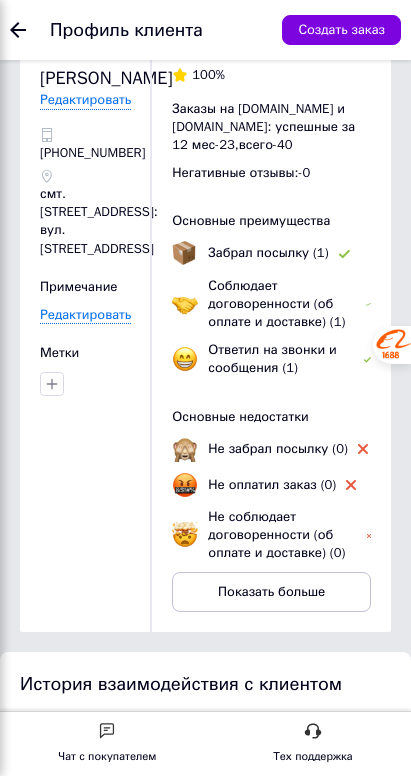 click on "№ 351998570 01:20[DATE] SC PROJECT Прямоток,шлушитель,выхлоп акрапович серый" at bounding box center [112, 1005] 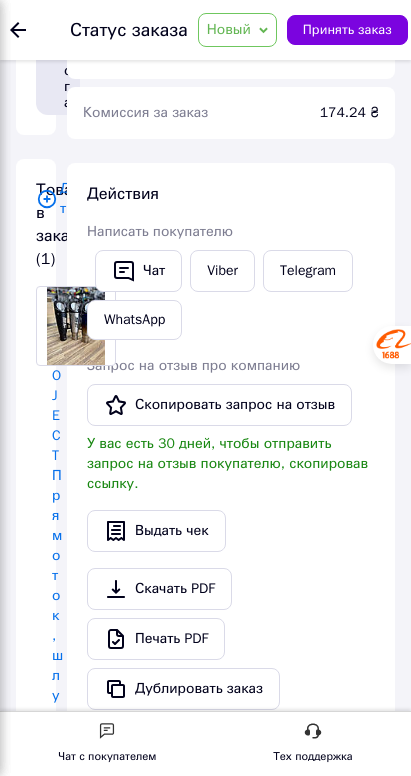 scroll, scrollTop: 214, scrollLeft: 0, axis: vertical 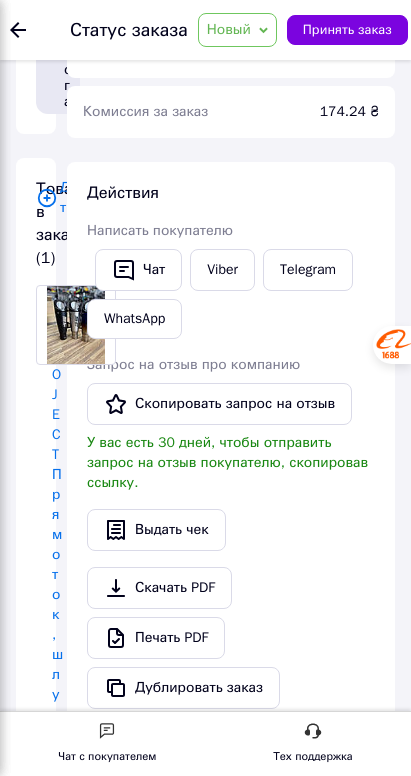 click on "Заказы 8" at bounding box center (-117, 167) 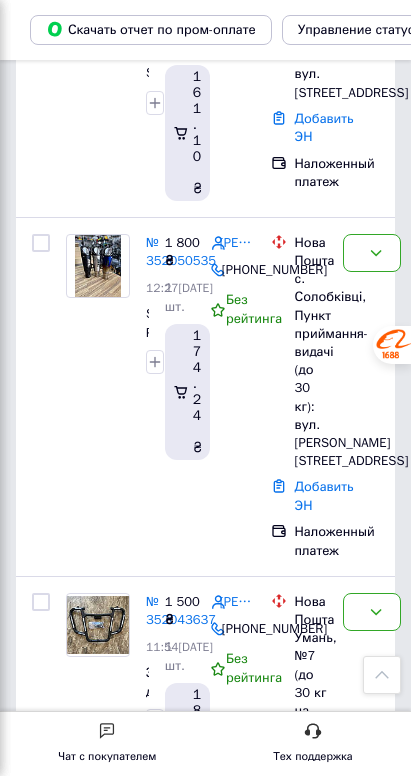 scroll, scrollTop: 607, scrollLeft: 0, axis: vertical 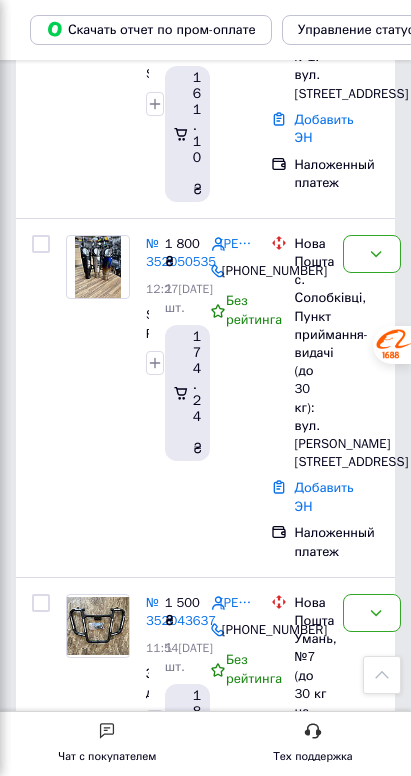 click on "№ 351990711" at bounding box center [181, 1453] 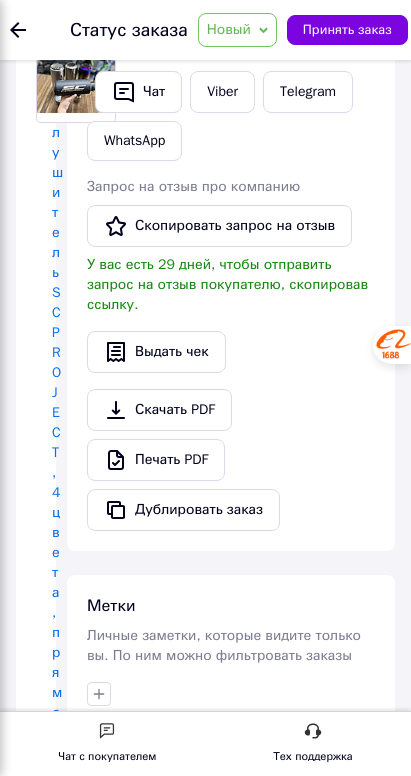 scroll, scrollTop: 0, scrollLeft: 0, axis: both 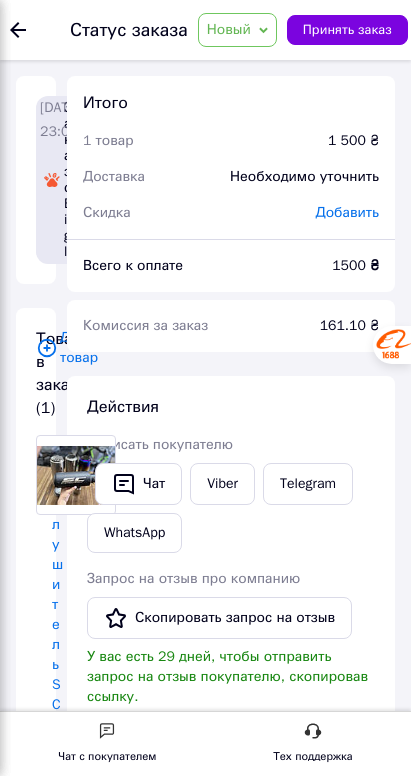 click on "Новые 7" at bounding box center (-117, 198) 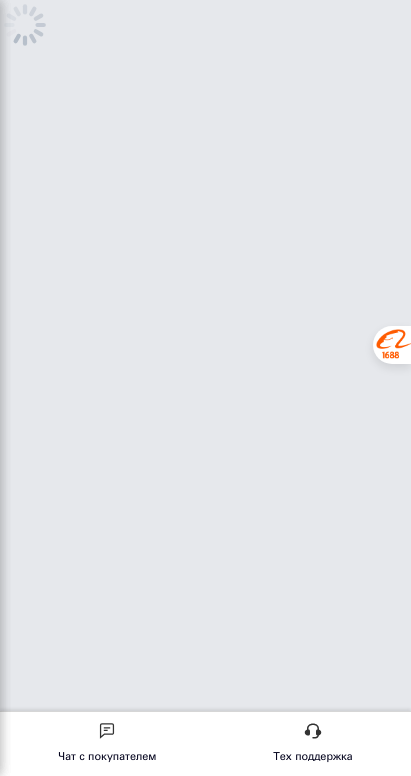 click on "8" at bounding box center (-28, 167) 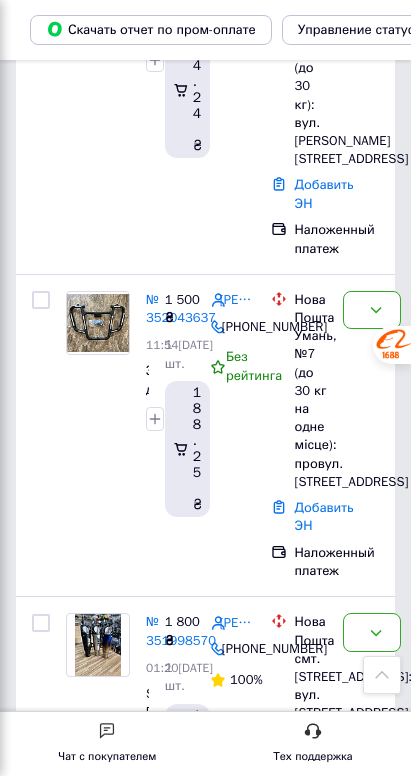 scroll, scrollTop: 914, scrollLeft: 0, axis: vertical 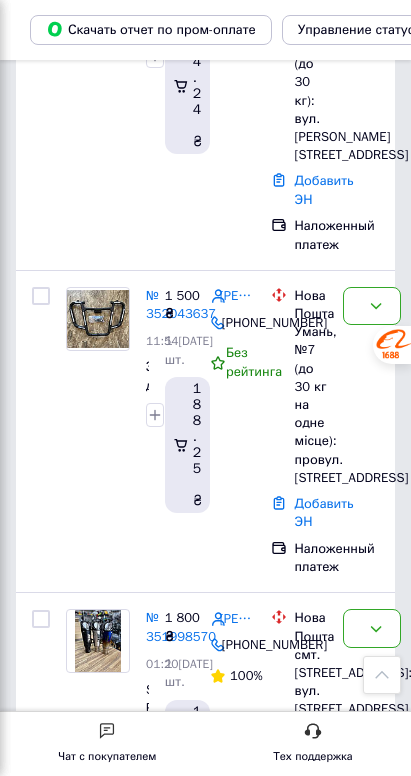 click on "Принят" at bounding box center [372, 1738] 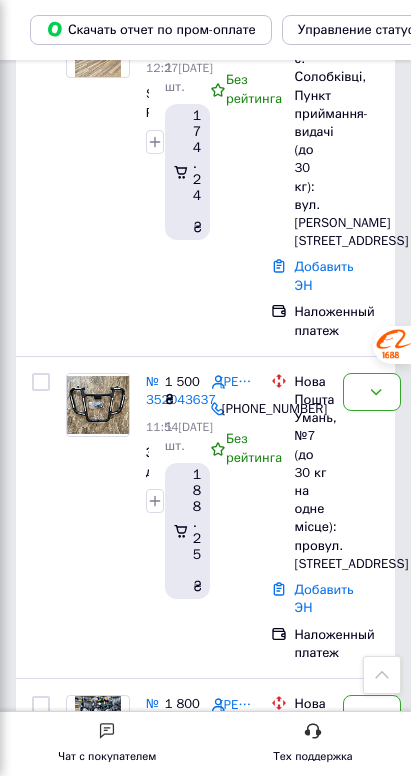 click on "Новый" at bounding box center [372, 1233] 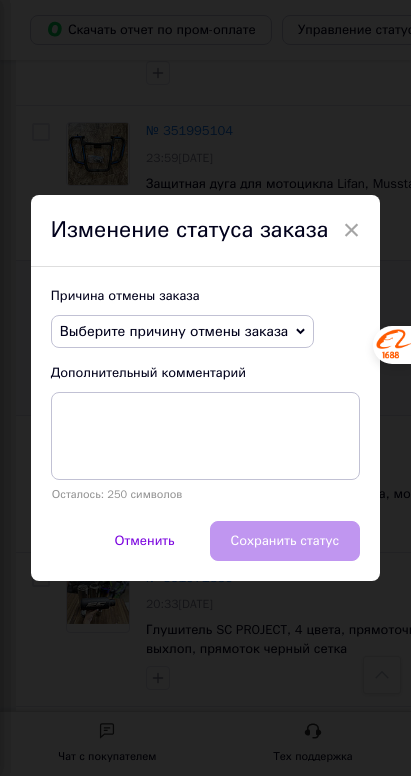 click on "Выберите причину отмены заказа" at bounding box center [174, 331] 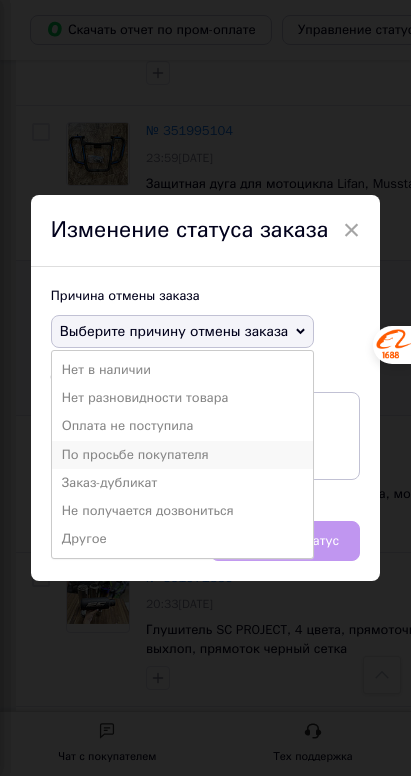 click on "По просьбе покупателя" at bounding box center (182, 455) 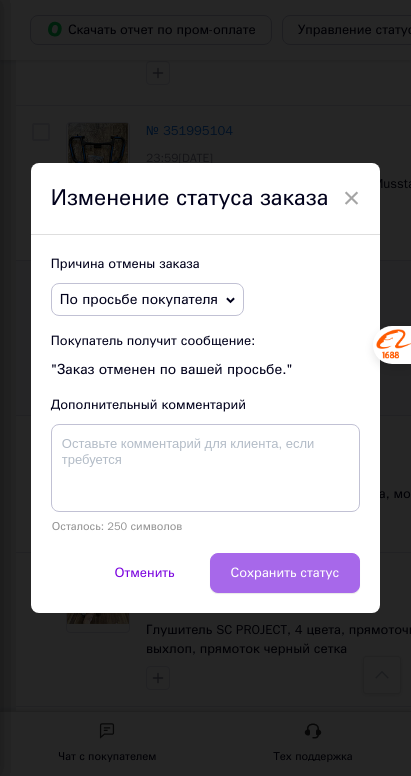click on "Сохранить статус" at bounding box center (285, 573) 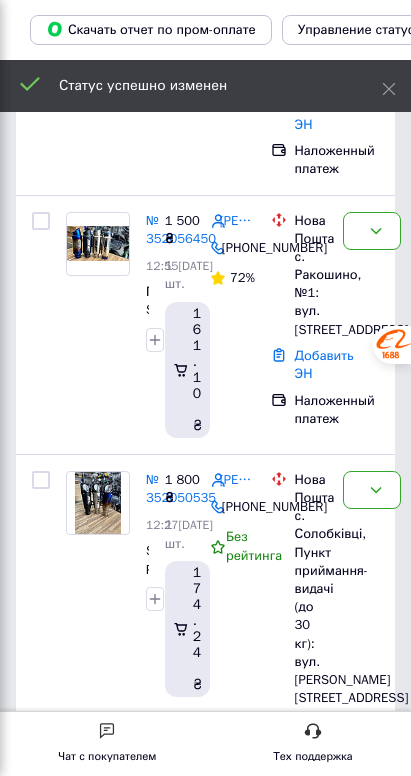 scroll, scrollTop: 370, scrollLeft: 0, axis: vertical 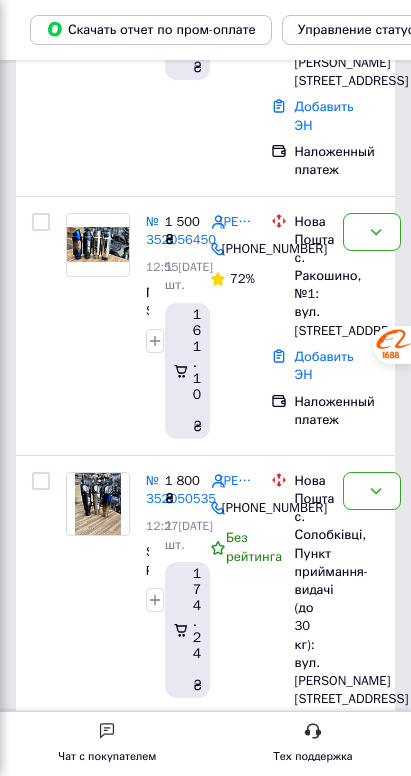 click on "№ 351998570" at bounding box center (181, 1171) 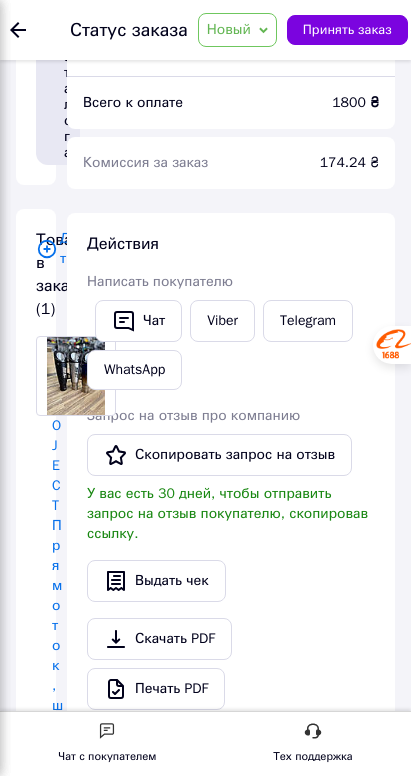 scroll, scrollTop: 0, scrollLeft: 0, axis: both 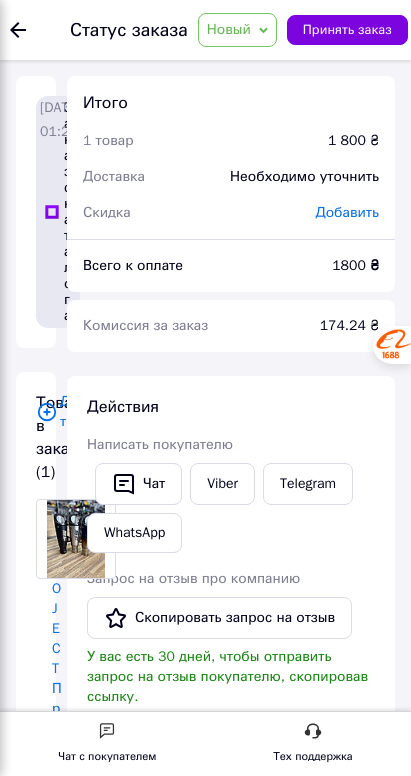 click on "Заказы" at bounding box center (-119, 167) 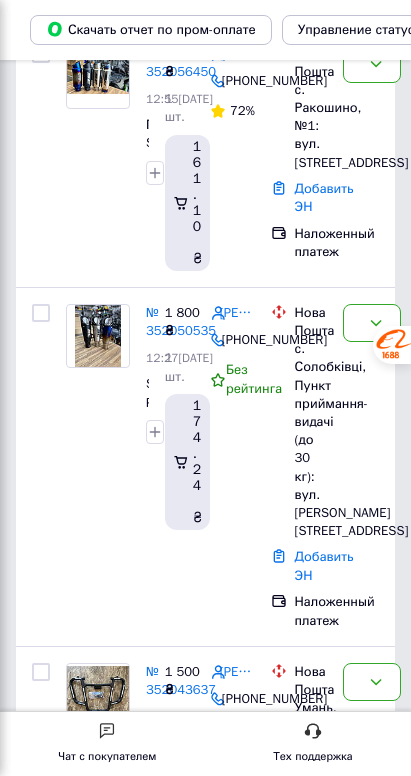 scroll, scrollTop: 539, scrollLeft: 0, axis: vertical 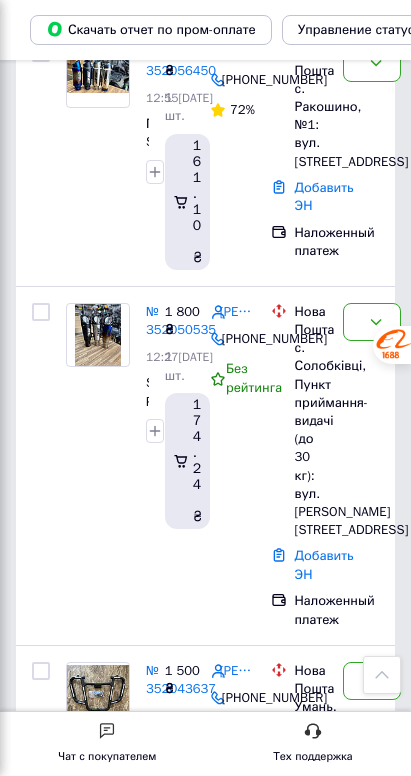click on "Новый" at bounding box center (372, 1003) 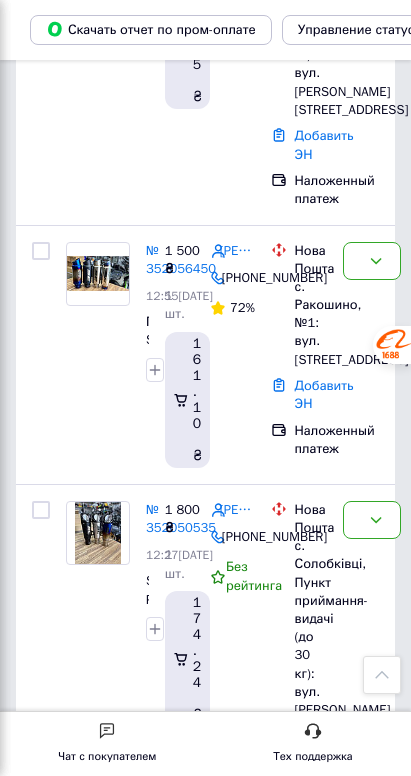 scroll, scrollTop: 338, scrollLeft: 0, axis: vertical 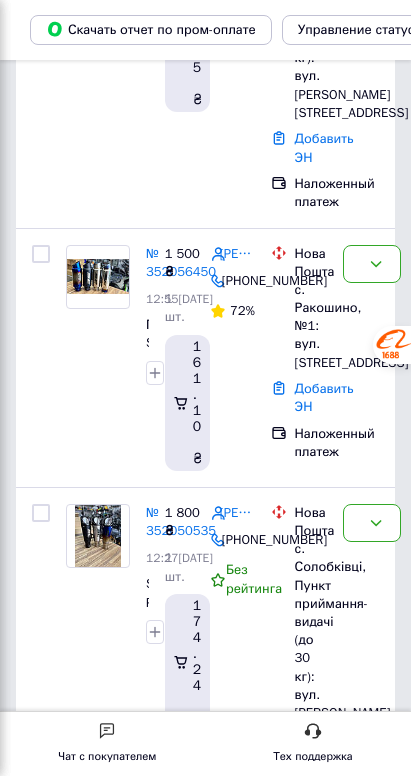 click on "[PERSON_NAME]" at bounding box center [237, 872] 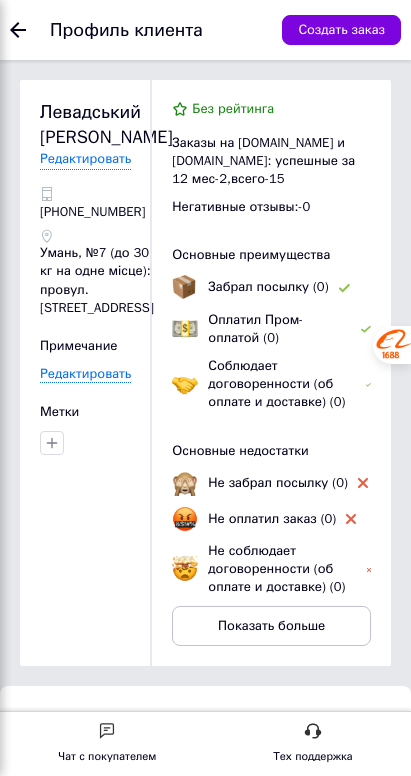 scroll, scrollTop: 24, scrollLeft: 0, axis: vertical 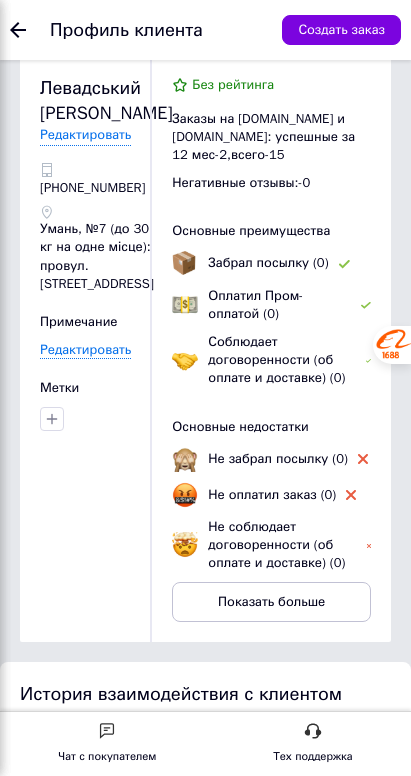 click on "Заказы и сообщения" at bounding box center (-119, 142) 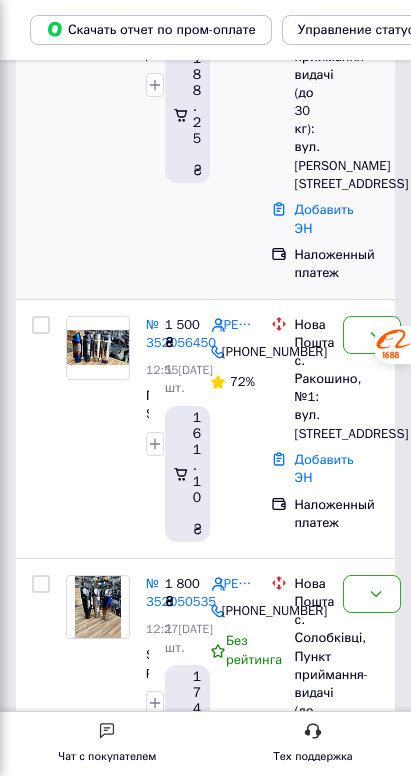 scroll, scrollTop: 268, scrollLeft: 0, axis: vertical 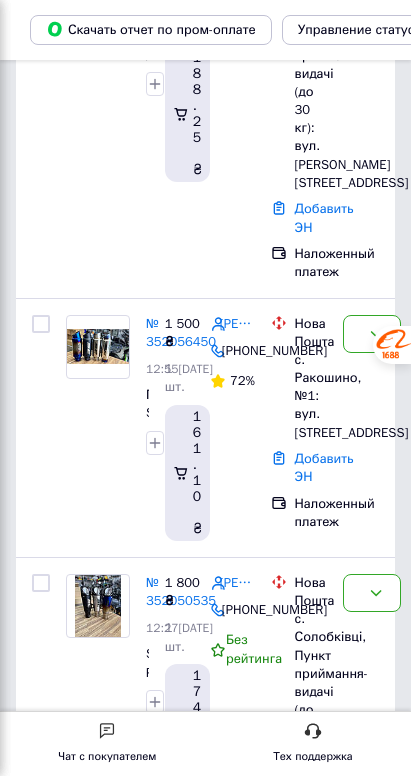 click on "Новый" at bounding box center (360, 952) 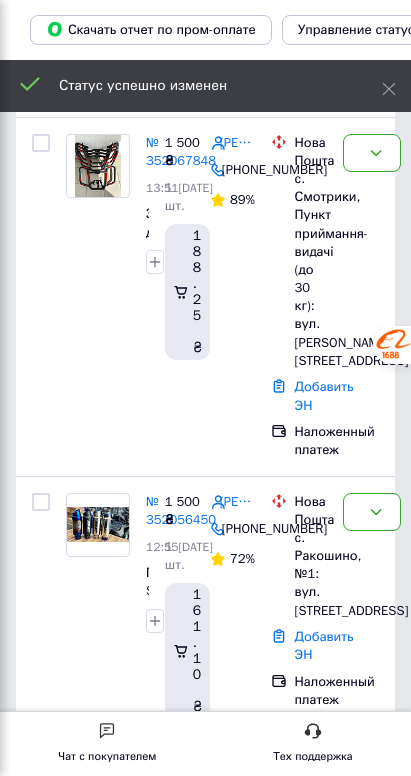 scroll, scrollTop: 89, scrollLeft: 0, axis: vertical 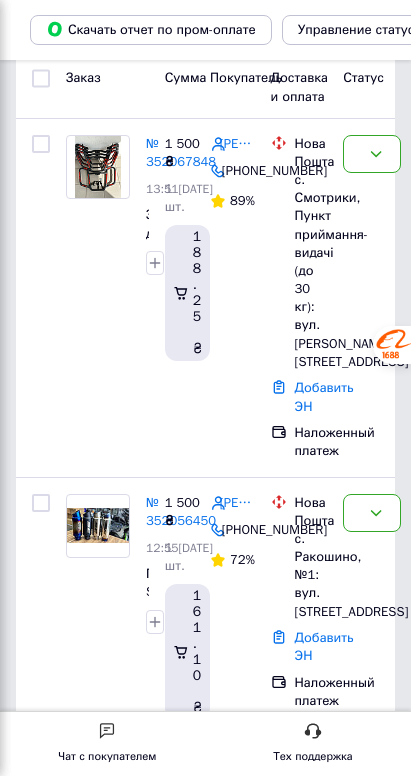 click on "[PERSON_NAME]" at bounding box center (237, 762) 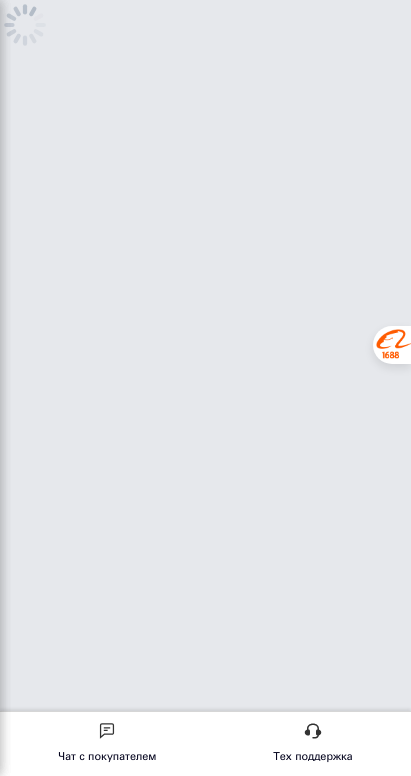scroll, scrollTop: 0, scrollLeft: 0, axis: both 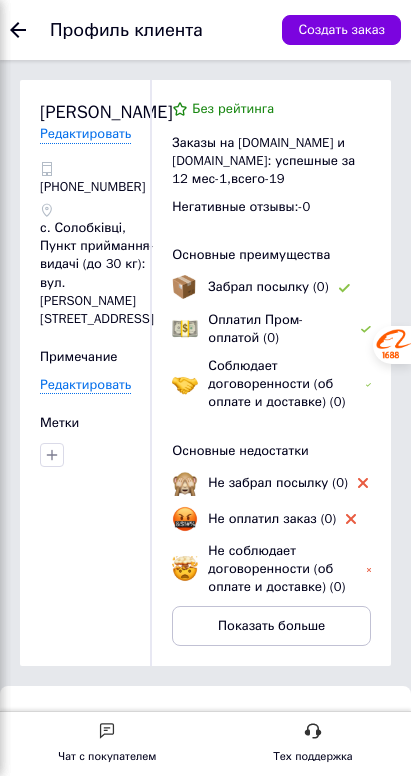 click on "№ 352050535" at bounding box center [131, 987] 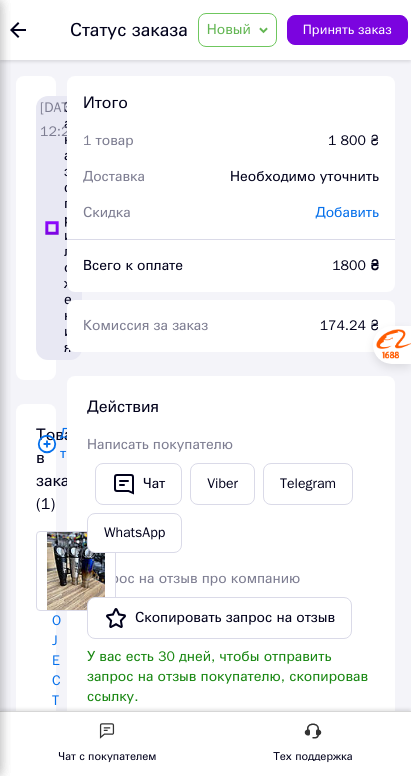 click at bounding box center (-211, 167) 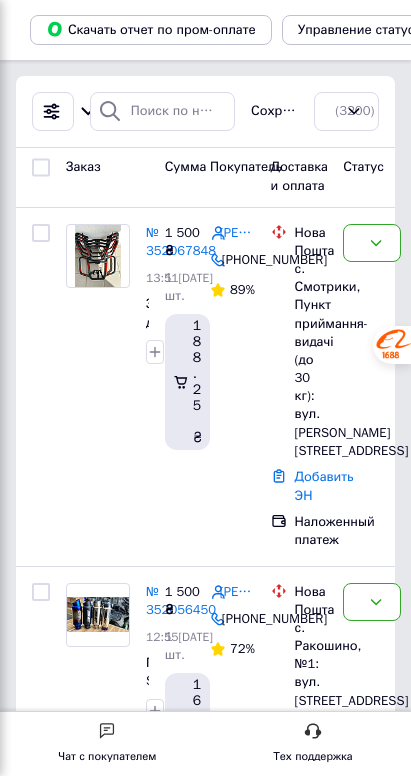 click on "Новый" at bounding box center [360, 861] 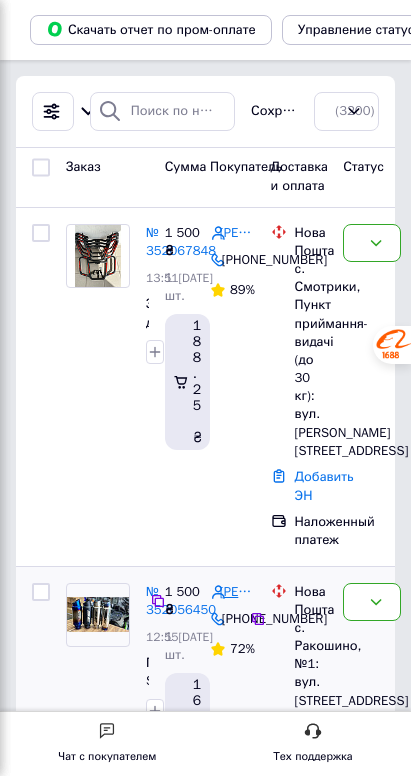 click on "[PERSON_NAME]" at bounding box center (237, 592) 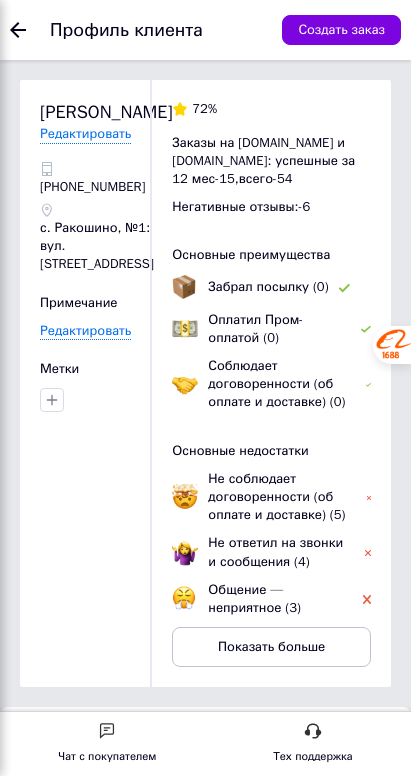 click on "№ 352056450" at bounding box center (131, 1008) 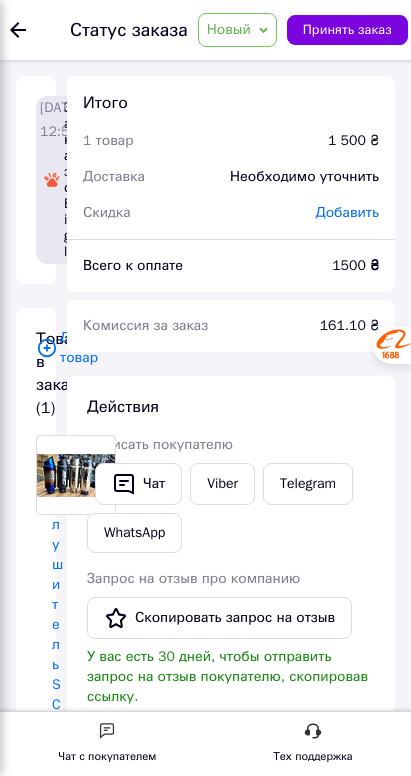 click on "Заказы 8" at bounding box center [-117, 167] 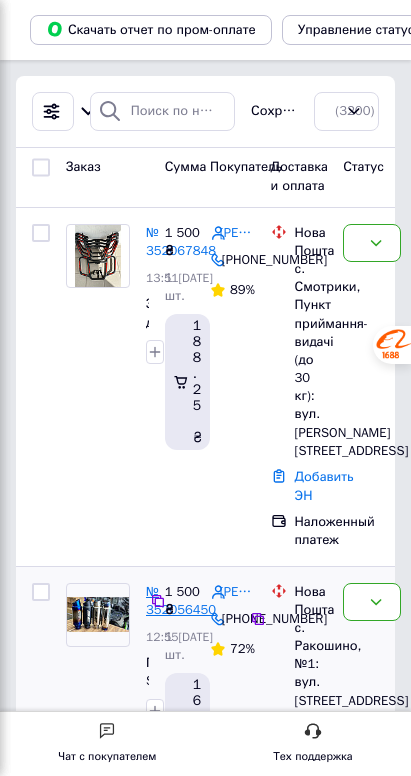 click on "№ 352056450" at bounding box center (181, 601) 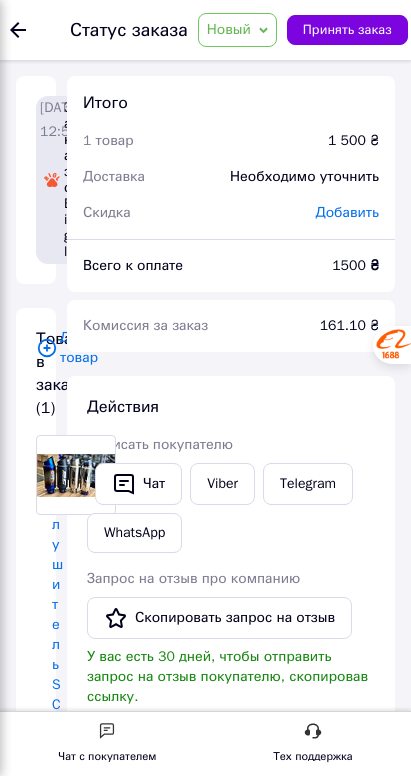 click on "Заказы" at bounding box center [-119, 167] 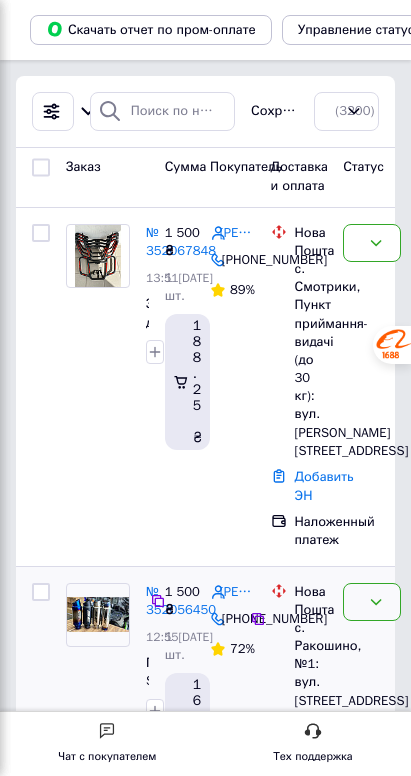 click on "Новый" at bounding box center (372, 602) 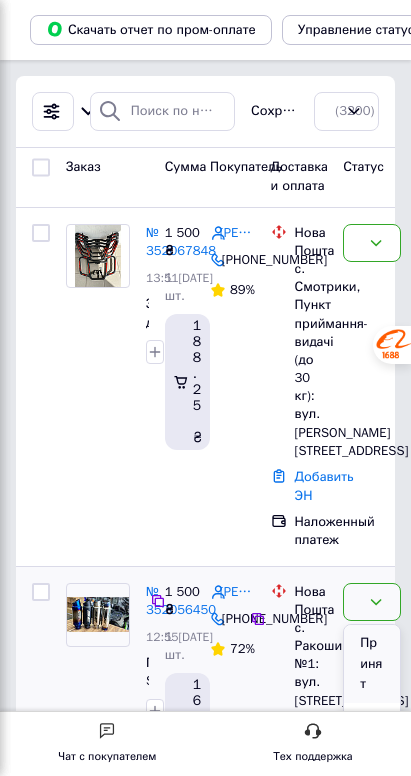 click on "Принят" at bounding box center (372, 664) 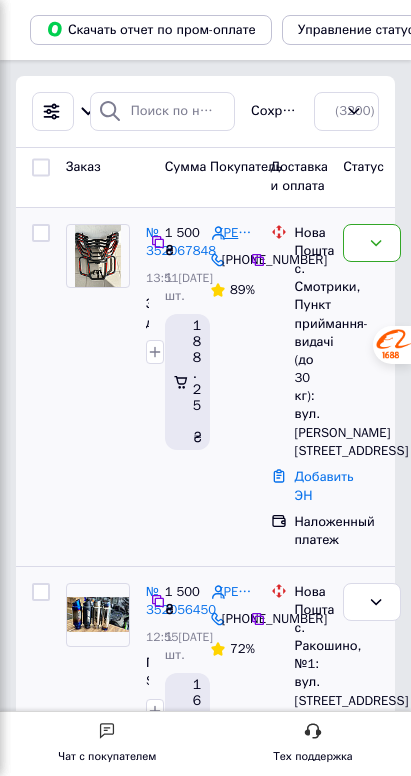 click on "[PERSON_NAME]" at bounding box center (237, 233) 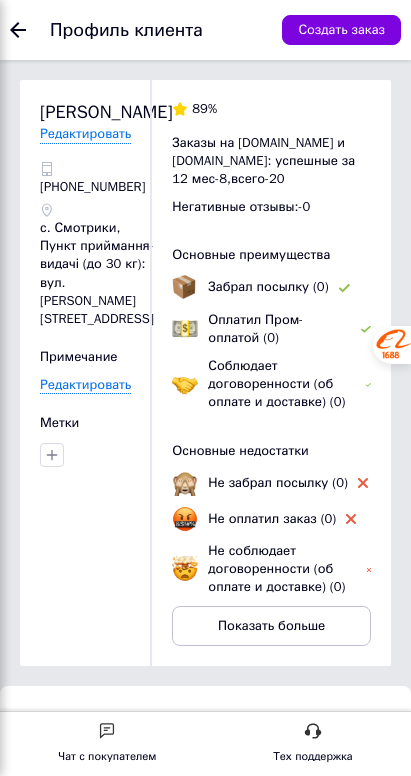 scroll, scrollTop: 26, scrollLeft: 0, axis: vertical 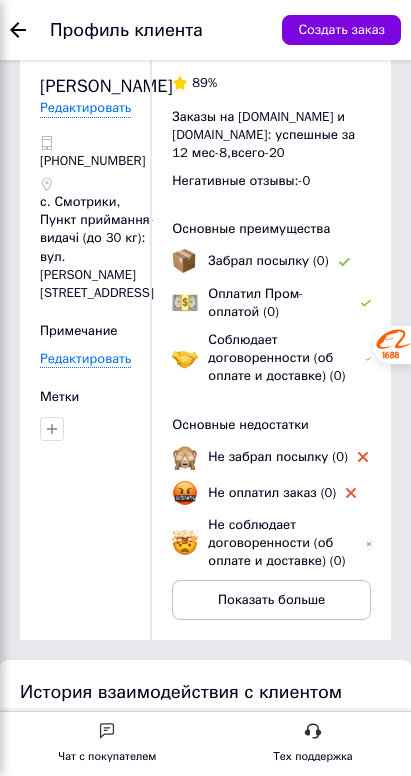 click on "№ 352067848" at bounding box center (131, 961) 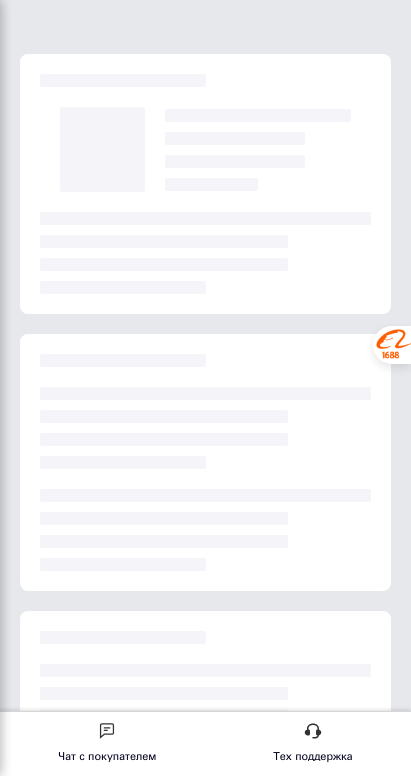 scroll, scrollTop: 0, scrollLeft: 0, axis: both 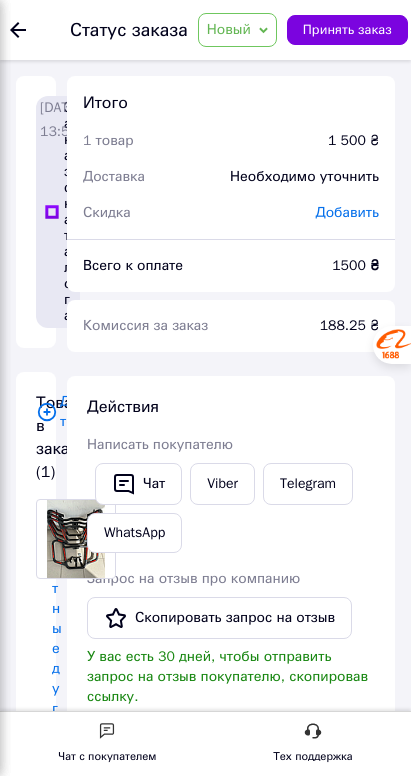 click on "Заказы 8" at bounding box center [-117, 167] 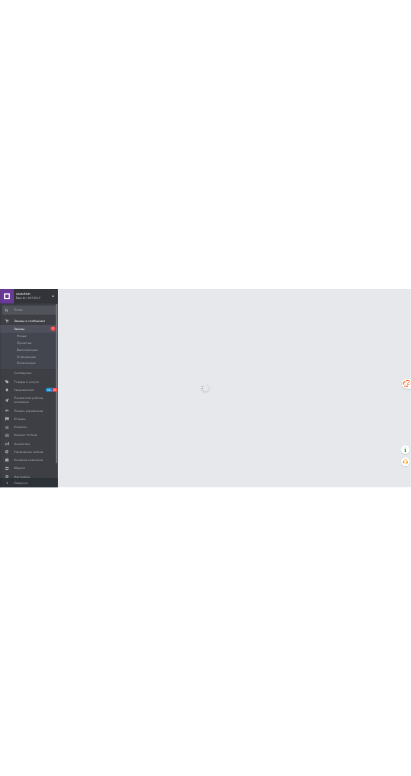 scroll, scrollTop: 0, scrollLeft: 0, axis: both 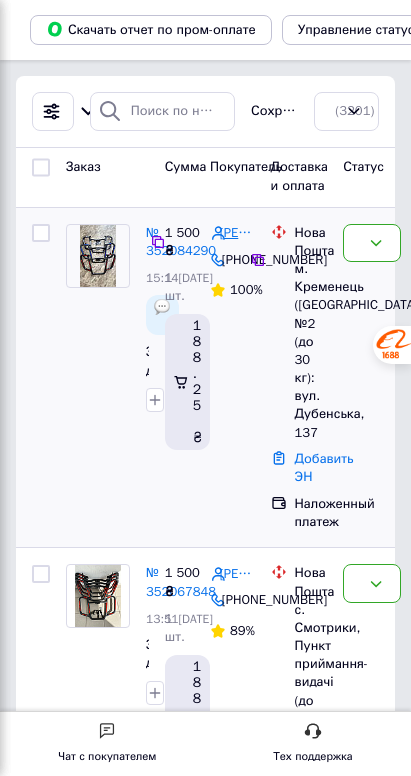 click on "[PERSON_NAME]" at bounding box center [237, 233] 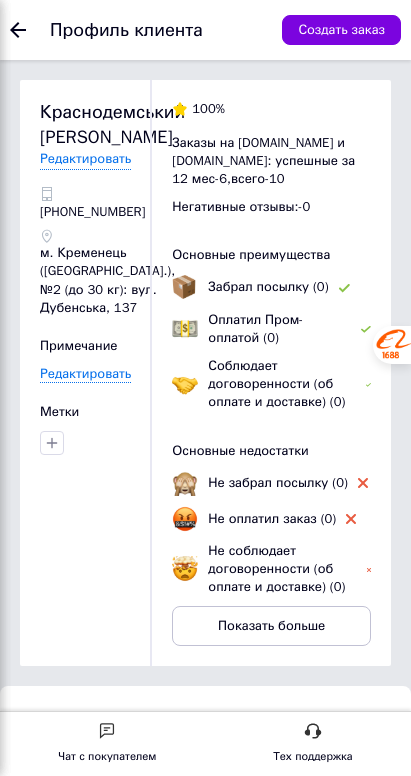 scroll, scrollTop: 72, scrollLeft: 0, axis: vertical 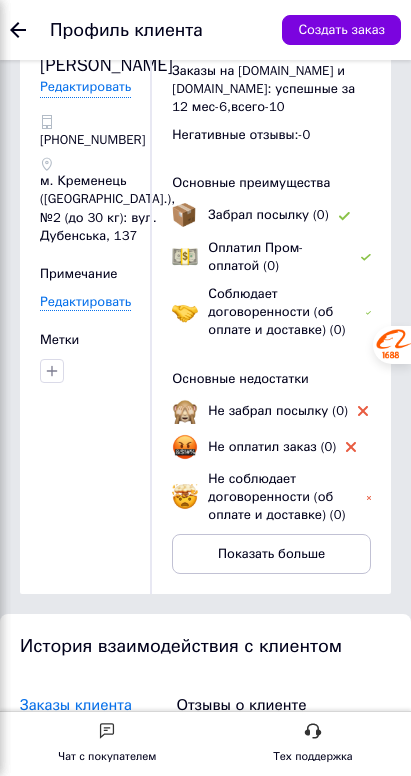 click on "Заказы и сообщения 0 4" at bounding box center [-117, 142] 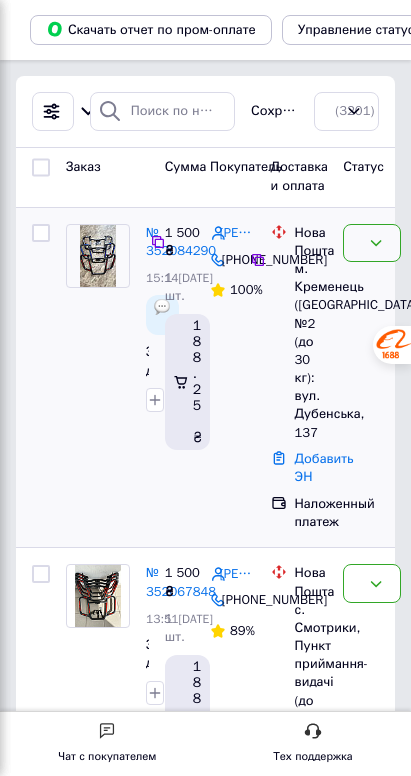 click on "Новый" at bounding box center (360, 243) 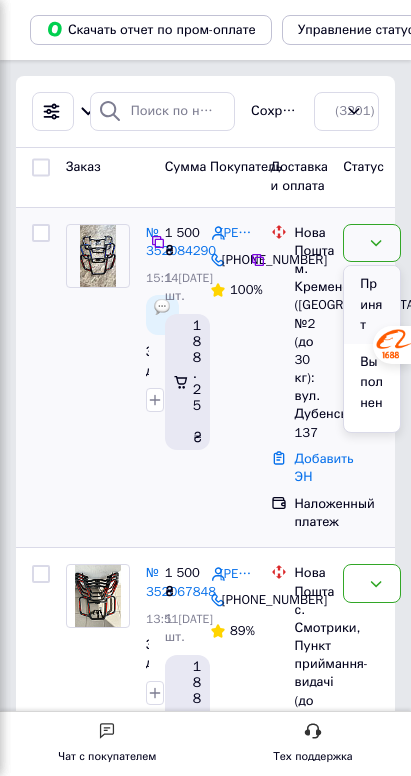 click on "Принят" at bounding box center (372, 305) 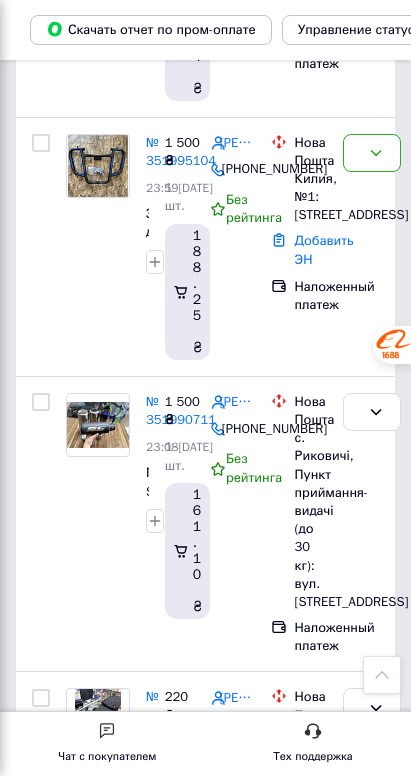scroll, scrollTop: 1990, scrollLeft: 0, axis: vertical 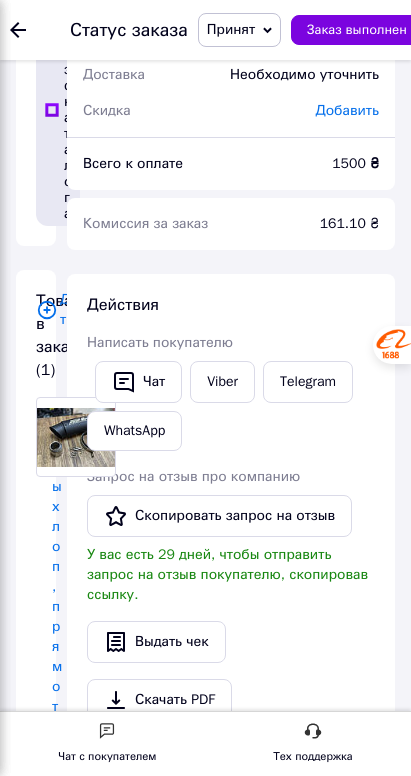 click on "[PHONE_NUMBER]" at bounding box center (62, 2102) 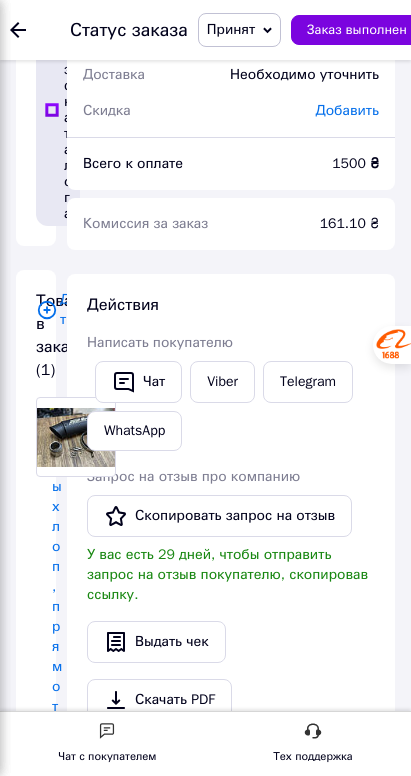 click on "[PERSON_NAME]" at bounding box center [62, 2010] 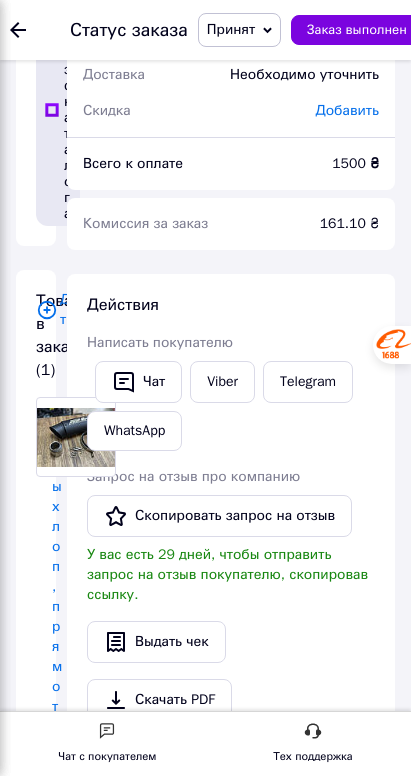 click on "[PERSON_NAME]" at bounding box center (62, 2010) 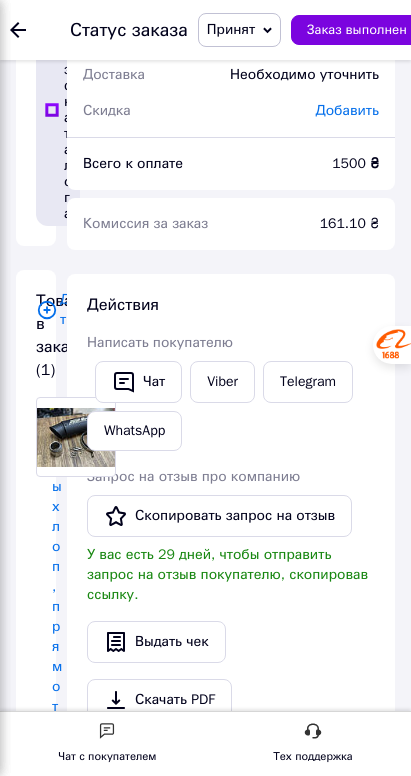 click on "Копычинцы, №1: ул. Сечевых Стрельцов, 4" at bounding box center [62, 2204] 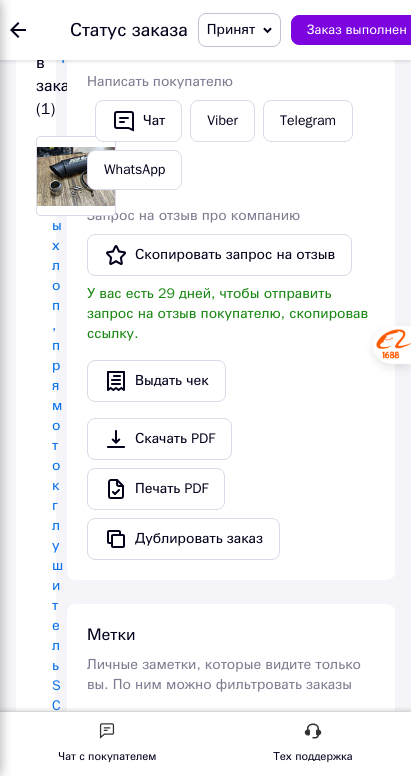 scroll, scrollTop: 378, scrollLeft: 0, axis: vertical 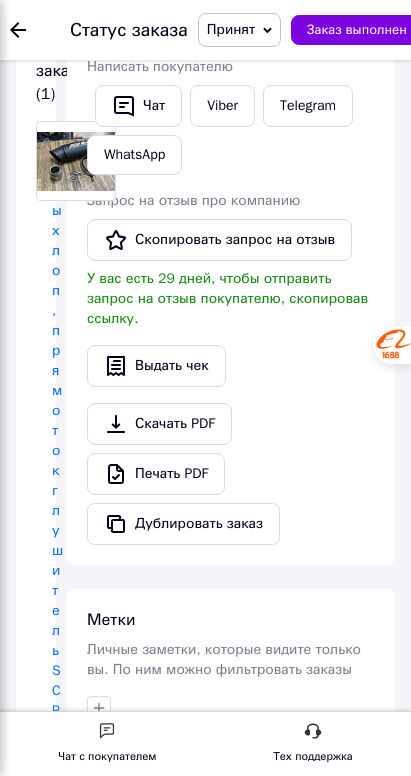 paste on "20451203176803" 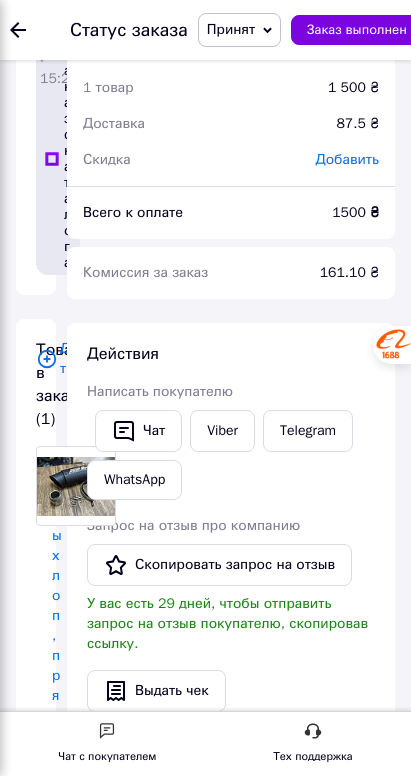 scroll, scrollTop: 52, scrollLeft: 0, axis: vertical 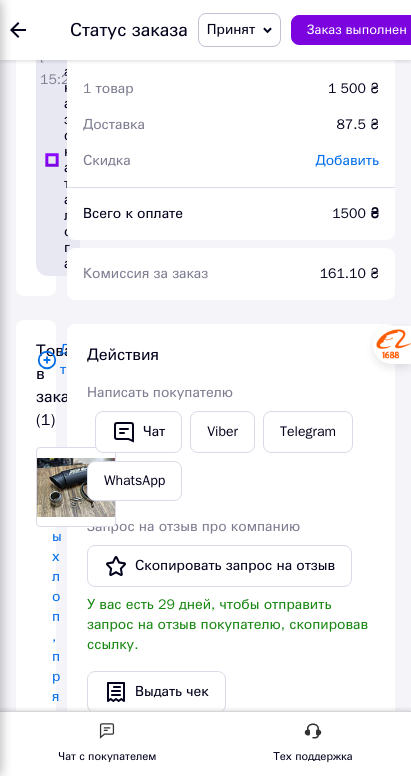 click on "Заказы 4" at bounding box center (-117, 167) 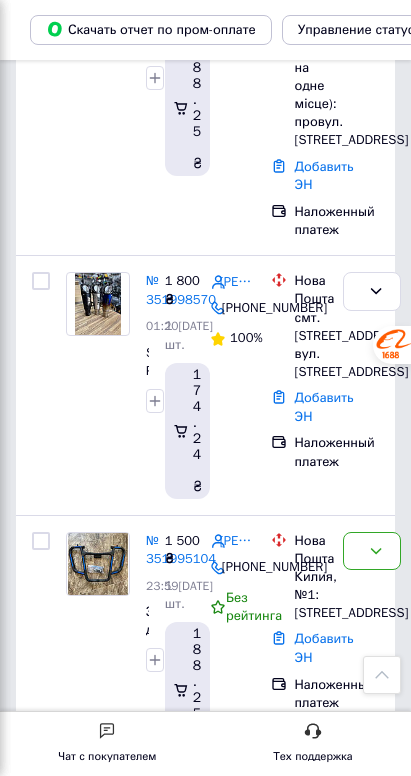scroll, scrollTop: 1588, scrollLeft: 0, axis: vertical 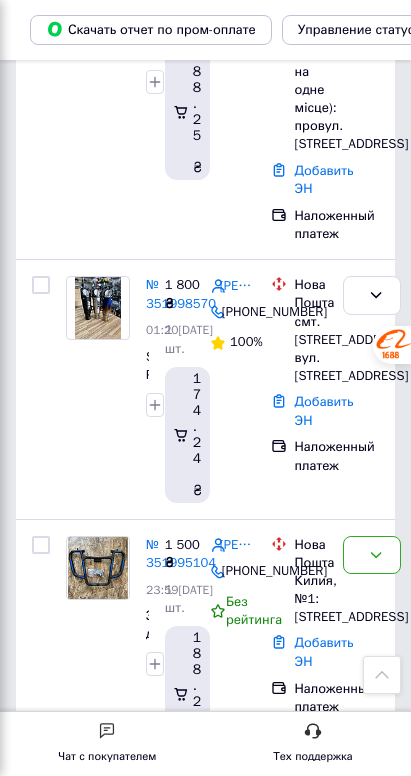 click on "№ 351955711" at bounding box center [181, 1998] 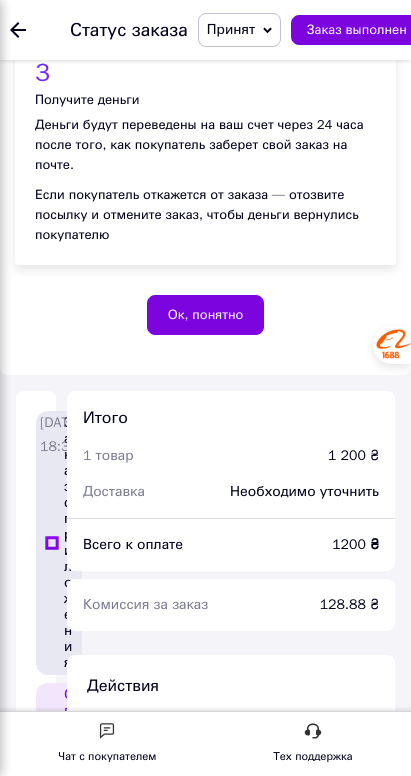 scroll, scrollTop: 650, scrollLeft: 0, axis: vertical 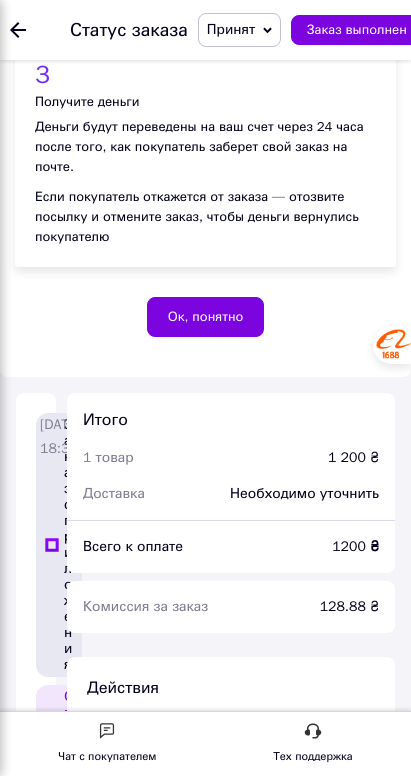click on "[PHONE_NUMBER]" at bounding box center [62, 4396] 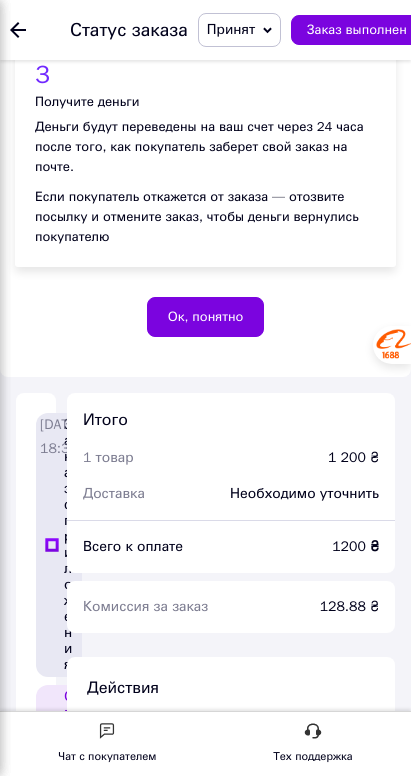 click on "Баранюк Вадім" at bounding box center (62, 4304) 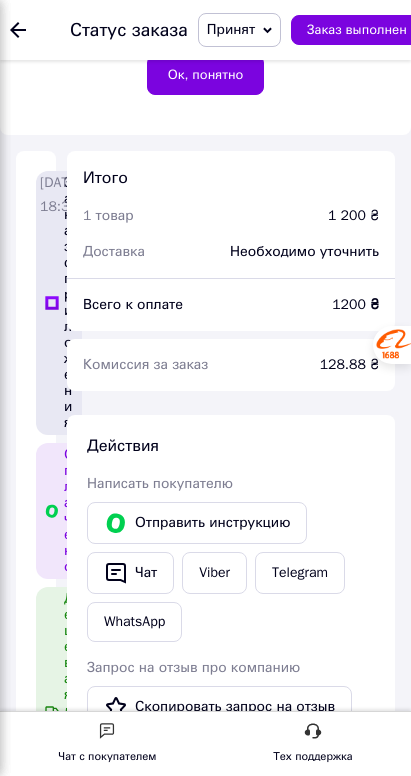 scroll, scrollTop: 918, scrollLeft: 0, axis: vertical 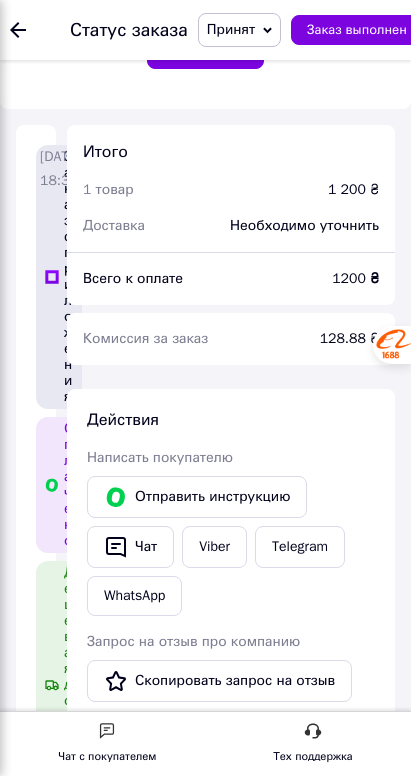 paste on "20451203180047" 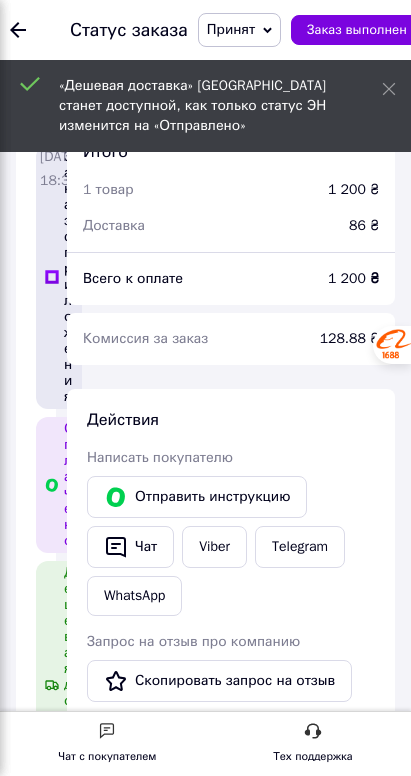 click on "Заказы" at bounding box center [-119, 167] 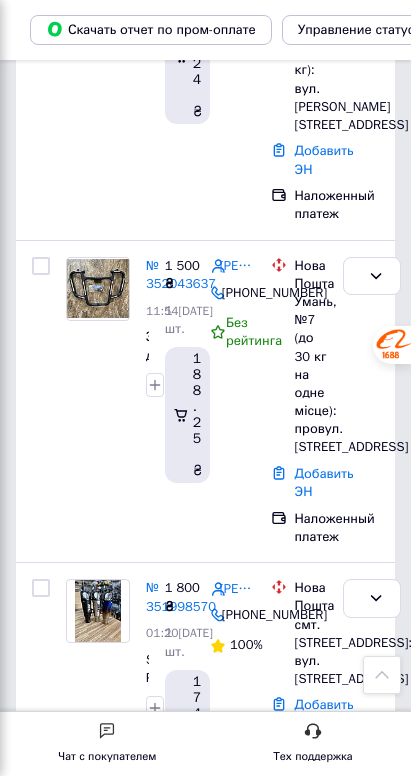 scroll, scrollTop: 1283, scrollLeft: 0, axis: vertical 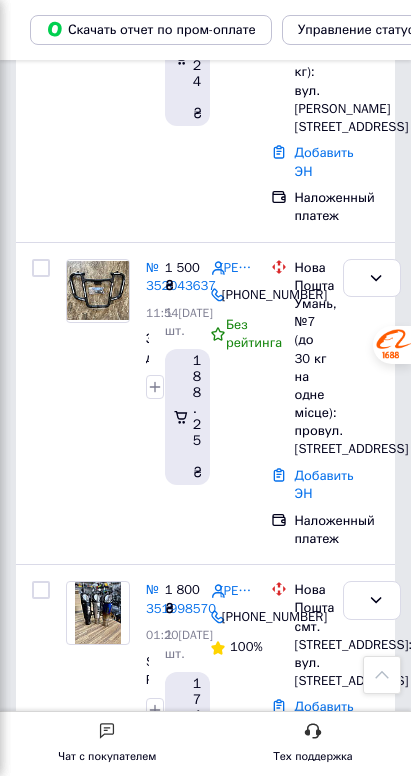 click on "№ 351971835" at bounding box center [181, 1663] 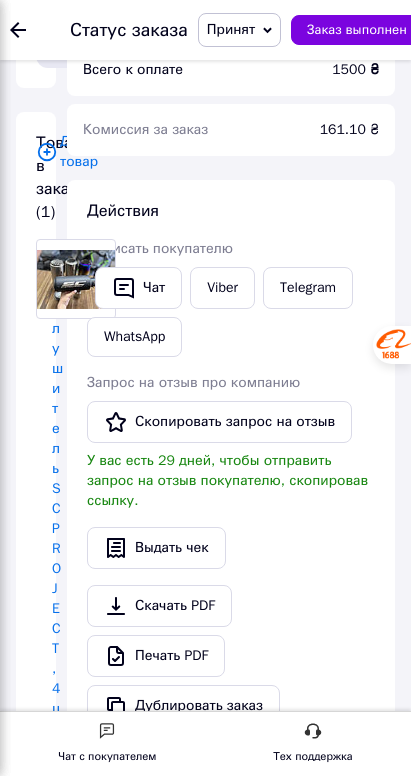 scroll, scrollTop: 188, scrollLeft: 0, axis: vertical 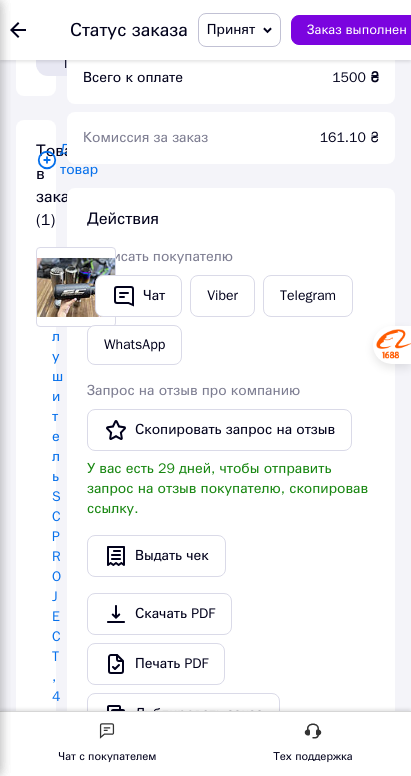click on "[PHONE_NUMBER]" at bounding box center [62, 2792] 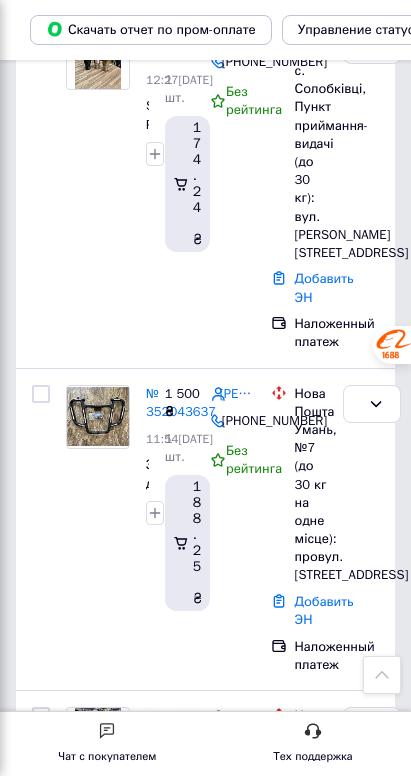 scroll, scrollTop: 1158, scrollLeft: 0, axis: vertical 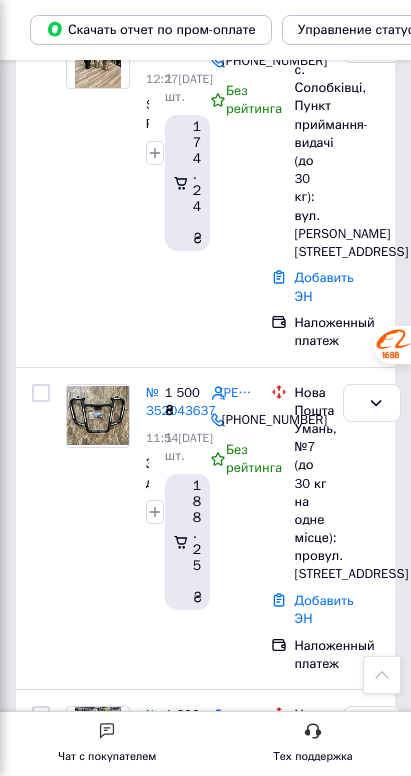 click on "№ 351971835" at bounding box center (181, 1788) 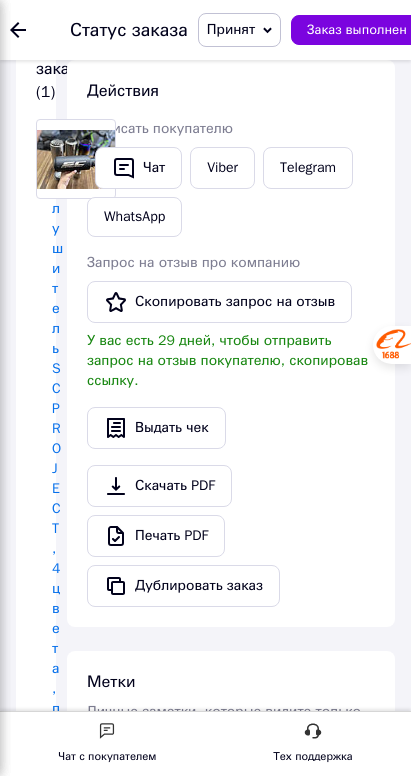 scroll, scrollTop: 284, scrollLeft: 0, axis: vertical 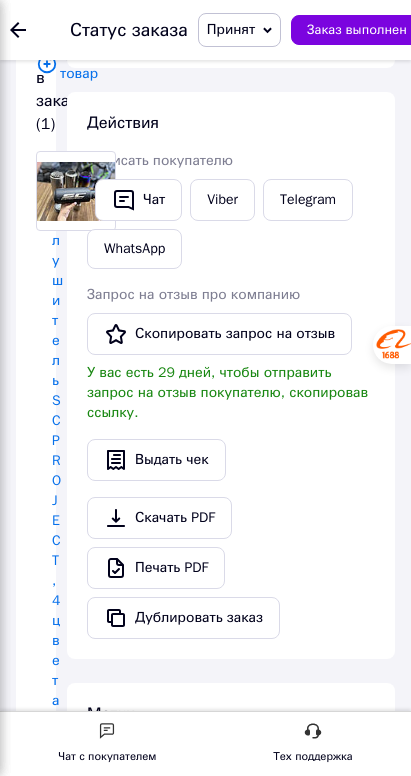 click on "[PHONE_NUMBER]" at bounding box center (62, 2696) 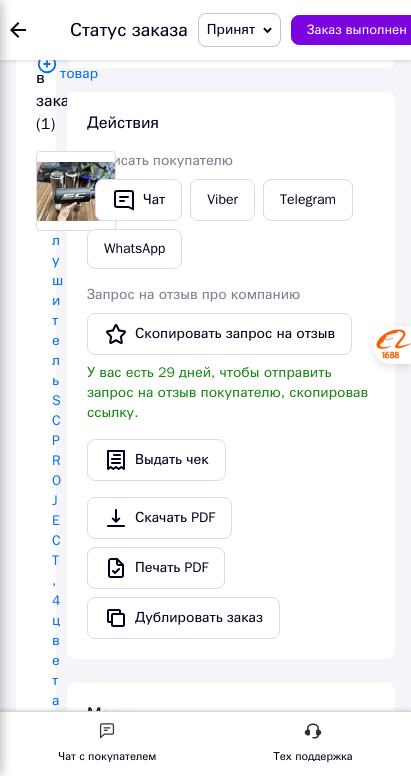 click on "Ворожніченко Богдан" at bounding box center [62, 2604] 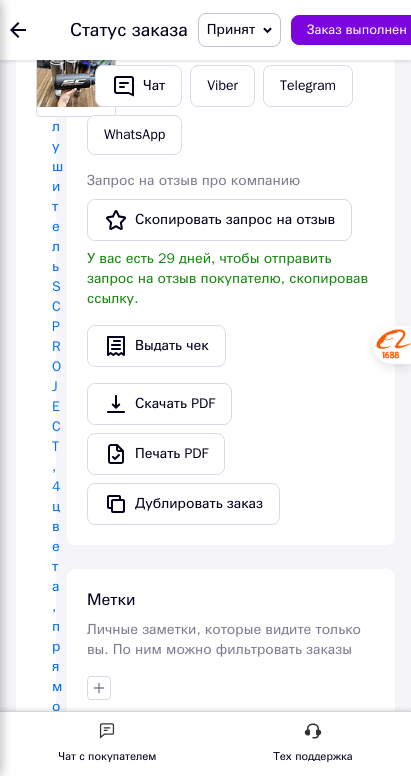 scroll, scrollTop: 400, scrollLeft: 0, axis: vertical 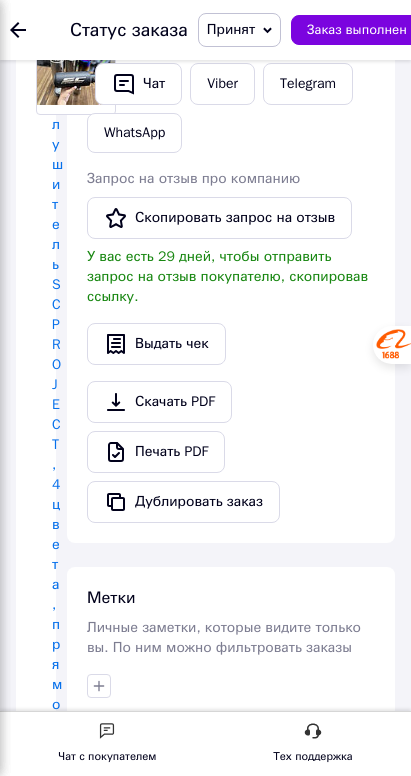 paste on "20451203183306" 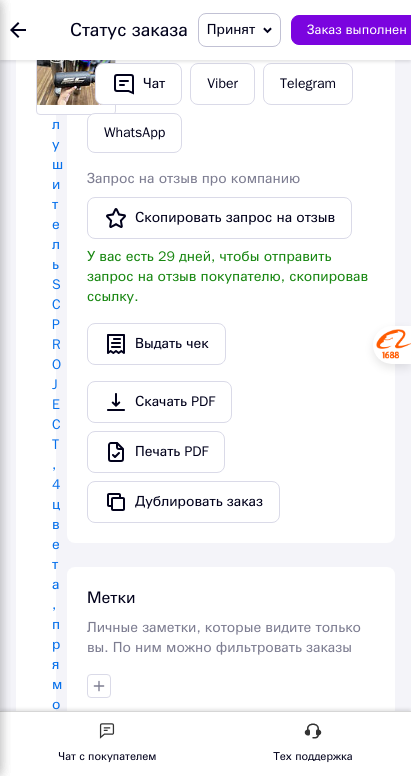 click on "Заказы" at bounding box center [-119, 167] 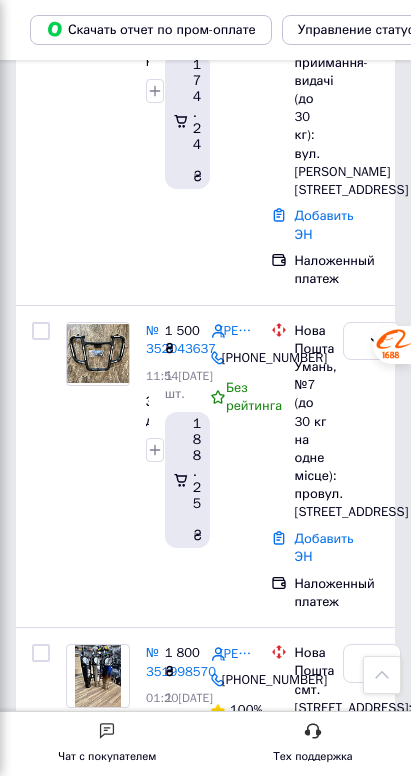 scroll, scrollTop: 1231, scrollLeft: 0, axis: vertical 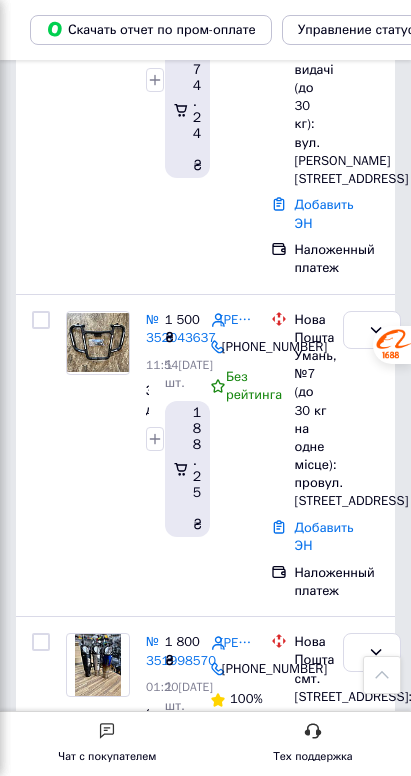 click on "№ 351981385" at bounding box center [181, 1465] 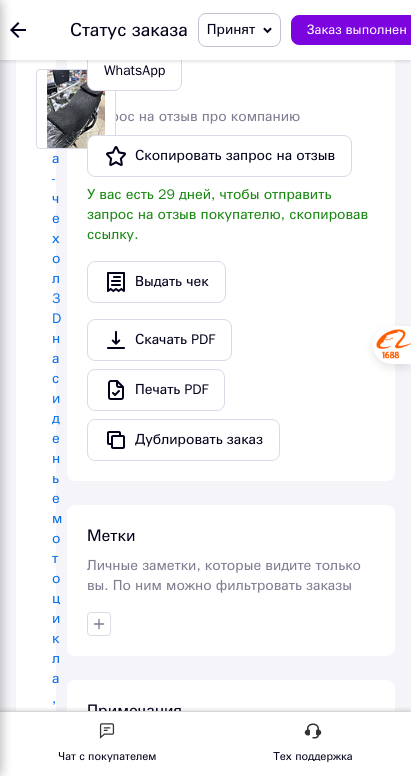 scroll, scrollTop: 455, scrollLeft: 0, axis: vertical 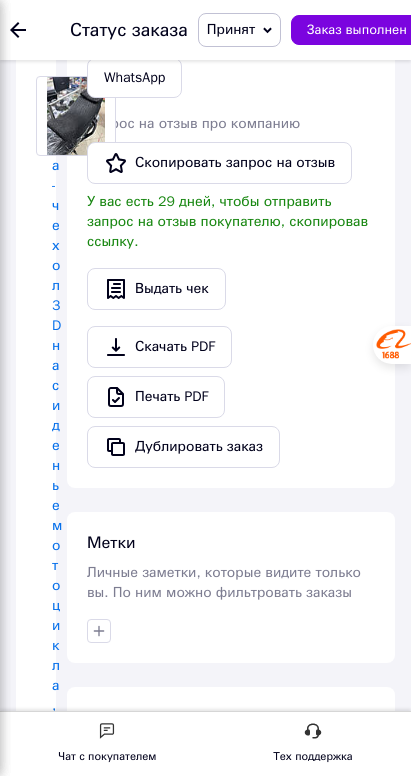 click on "[PHONE_NUMBER]" at bounding box center (62, 1861) 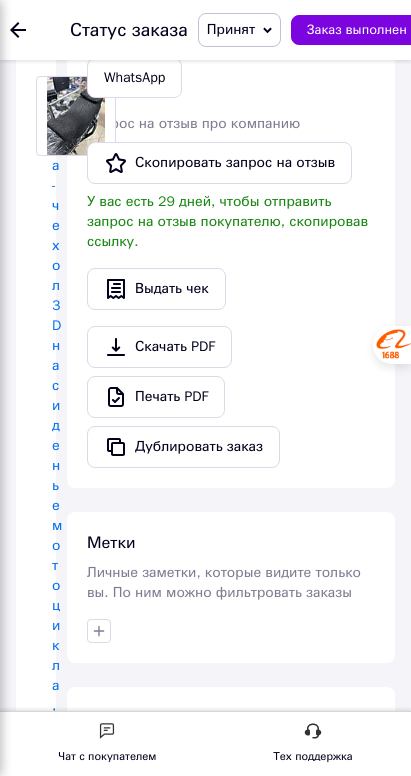 click on "Пшава Микола" at bounding box center [62, 1769] 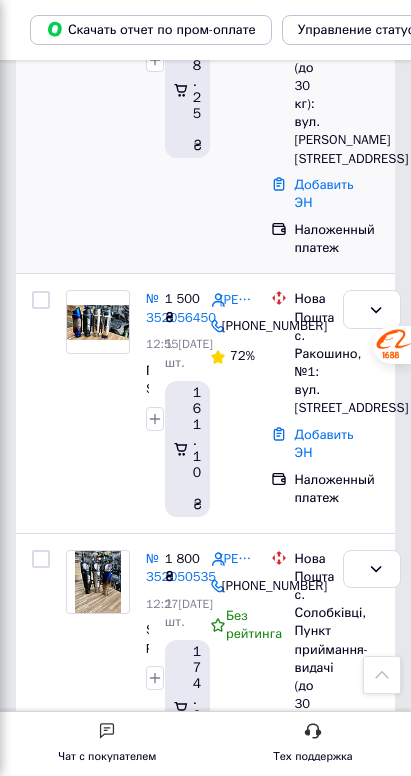 scroll, scrollTop: 665, scrollLeft: 0, axis: vertical 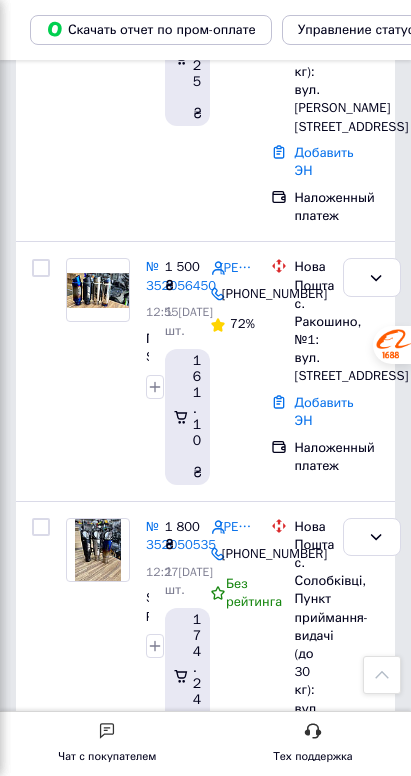 click on "№ 351998570" at bounding box center (181, 1217) 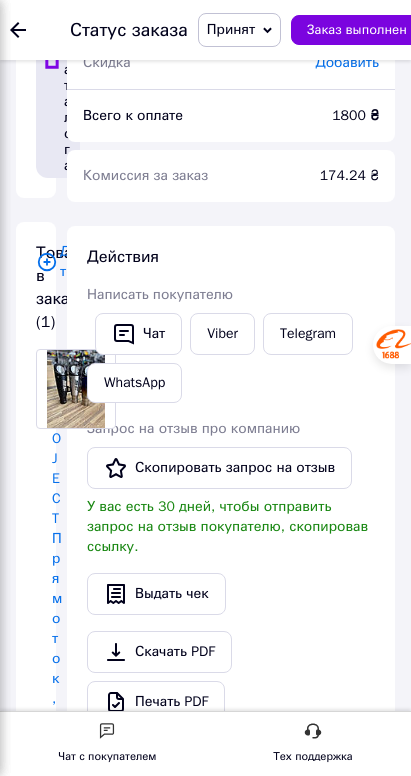 scroll, scrollTop: 152, scrollLeft: 0, axis: vertical 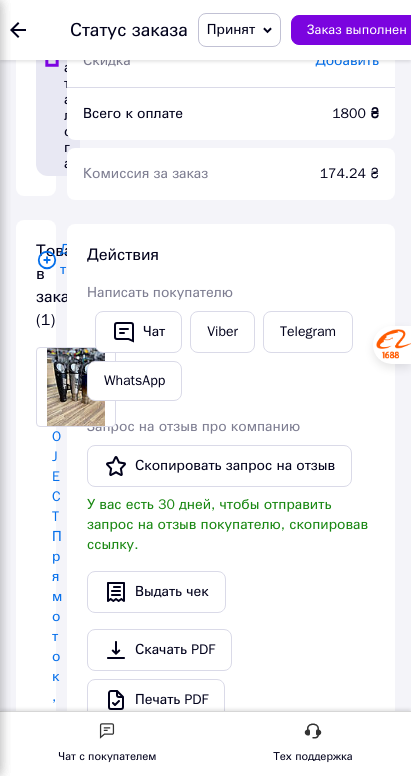 click on "[PHONE_NUMBER]" at bounding box center (62, 2032) 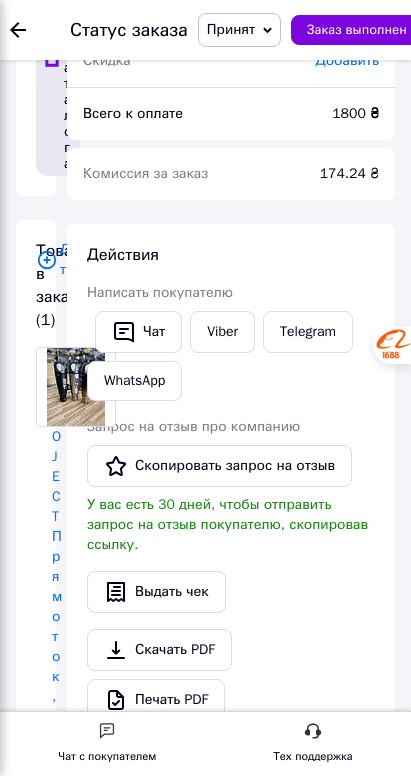 click on "[PERSON_NAME]" at bounding box center [62, 1940] 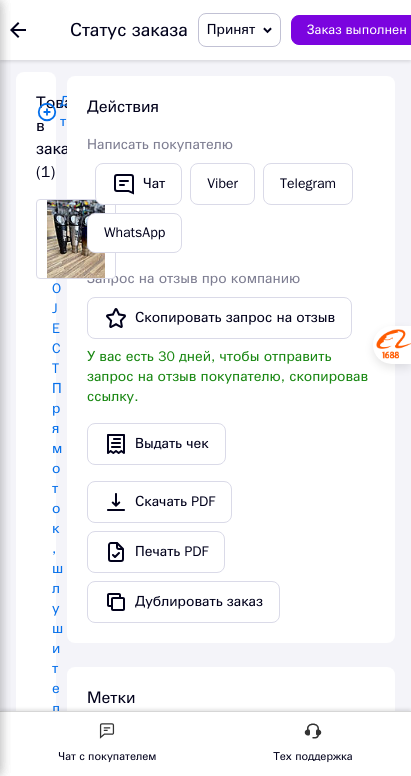 scroll, scrollTop: 301, scrollLeft: 0, axis: vertical 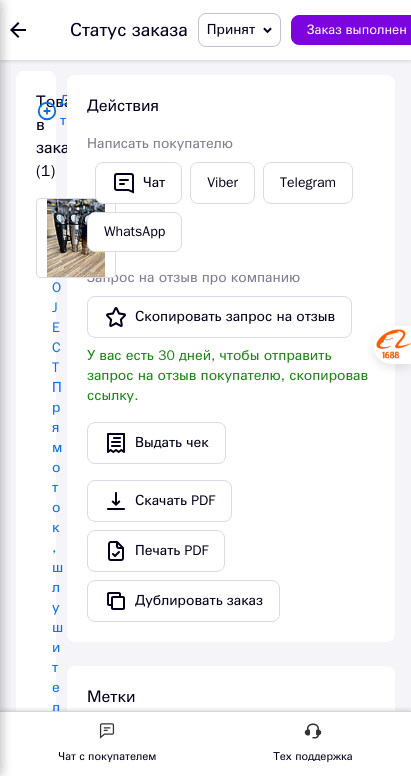 paste on "20451203187229" 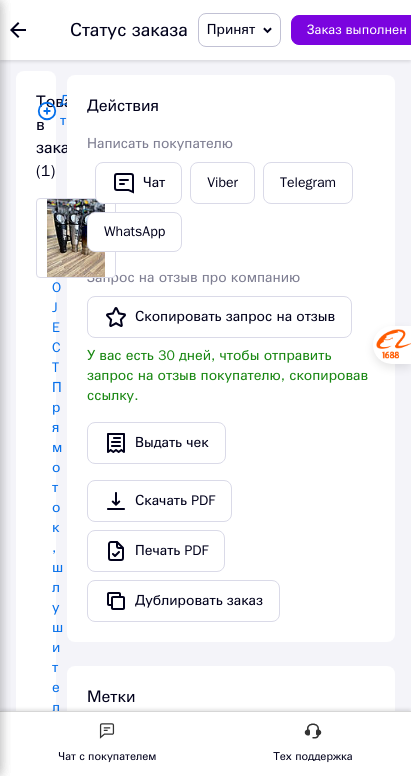 click on "Заказы" at bounding box center [-119, 167] 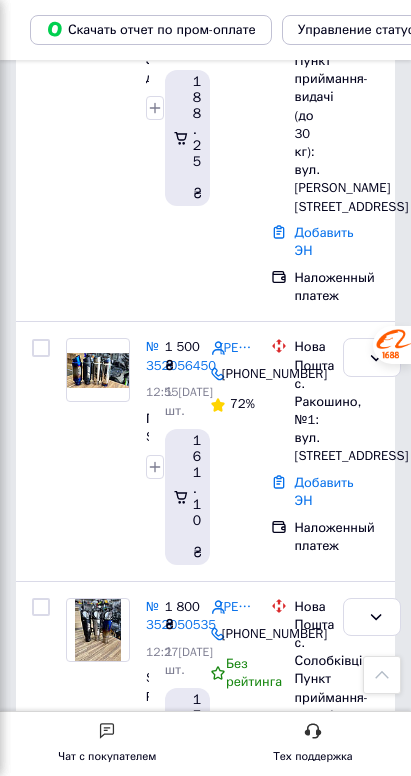 scroll, scrollTop: 583, scrollLeft: 0, axis: vertical 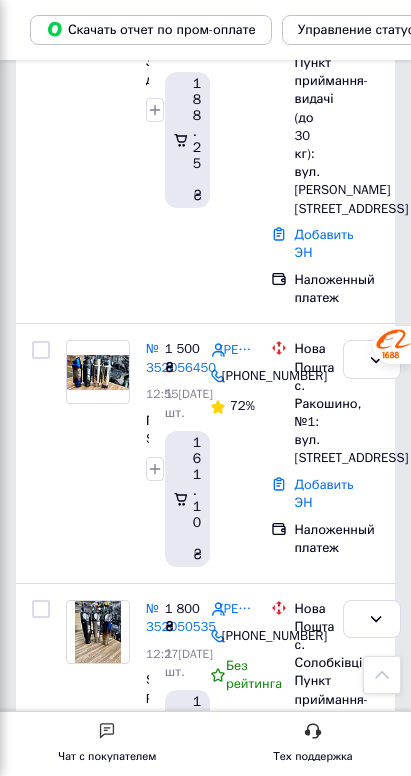 click on "№ 352043637" at bounding box center (181, 977) 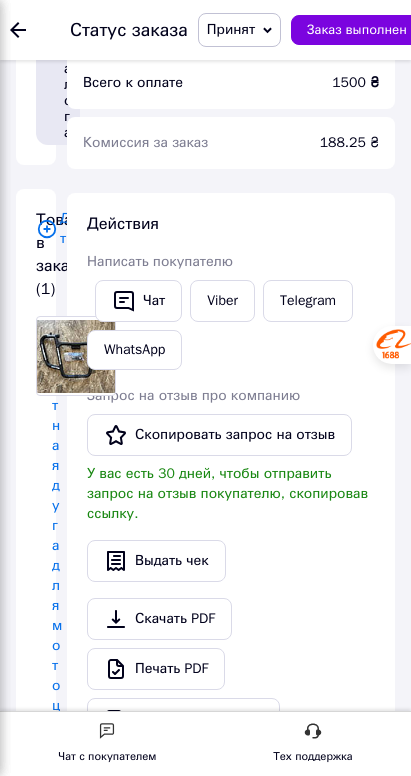 scroll, scrollTop: 182, scrollLeft: 0, axis: vertical 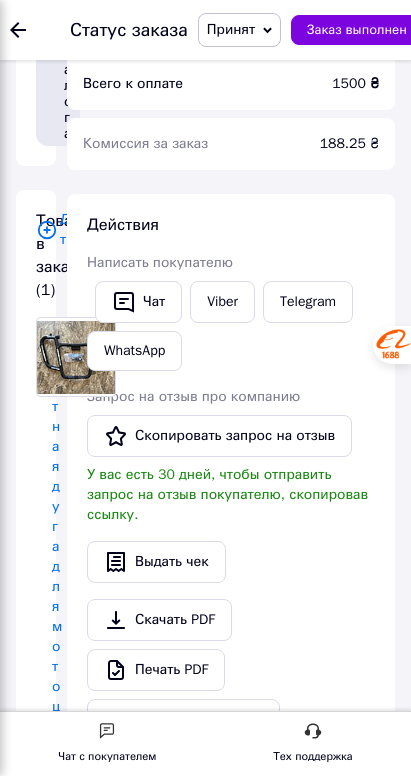 click on "[PHONE_NUMBER]" at bounding box center (62, 2822) 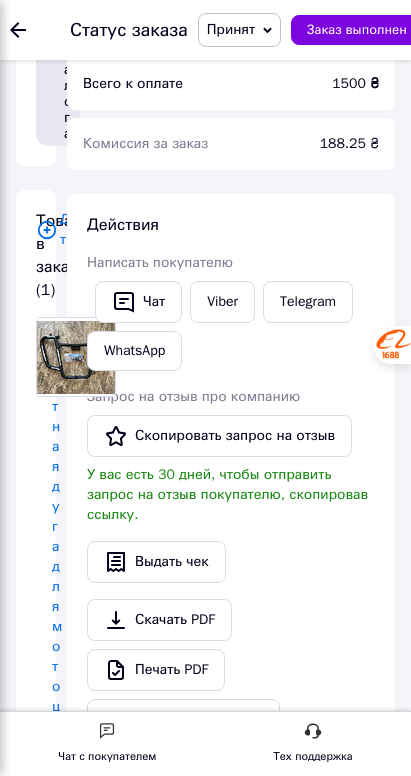 click on "Левадський [PERSON_NAME]" at bounding box center [62, 2720] 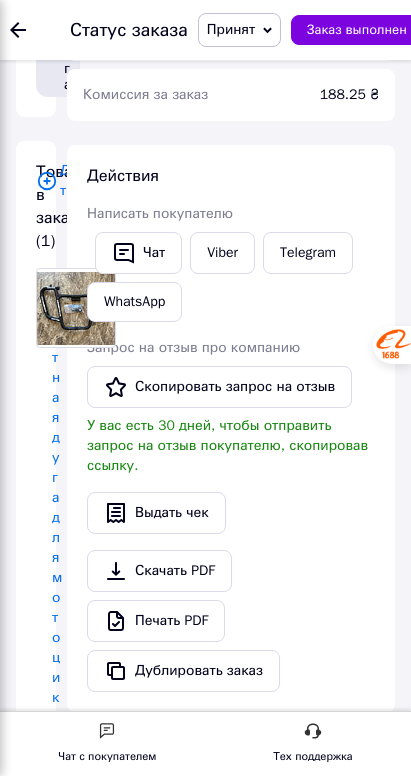 scroll, scrollTop: 232, scrollLeft: 0, axis: vertical 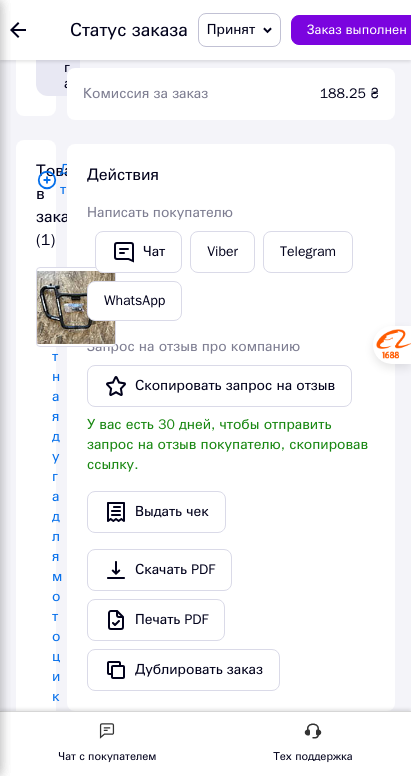 click at bounding box center (79, 3730) 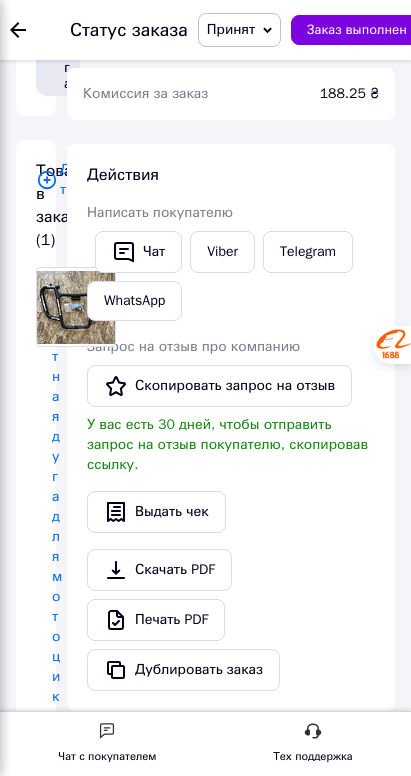 click on "Заказы" at bounding box center (-119, 167) 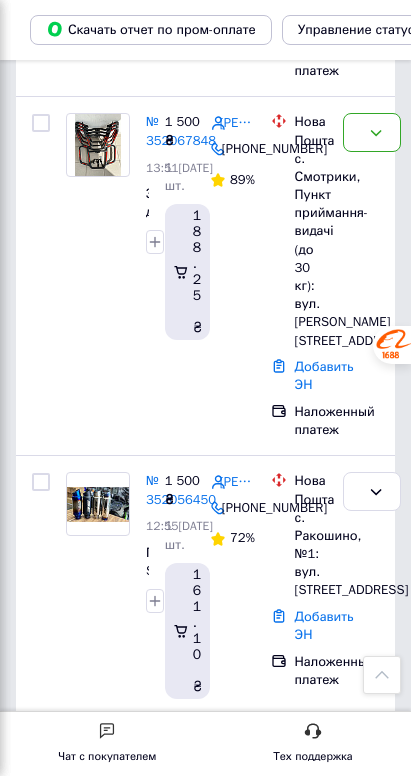 scroll, scrollTop: 452, scrollLeft: 0, axis: vertical 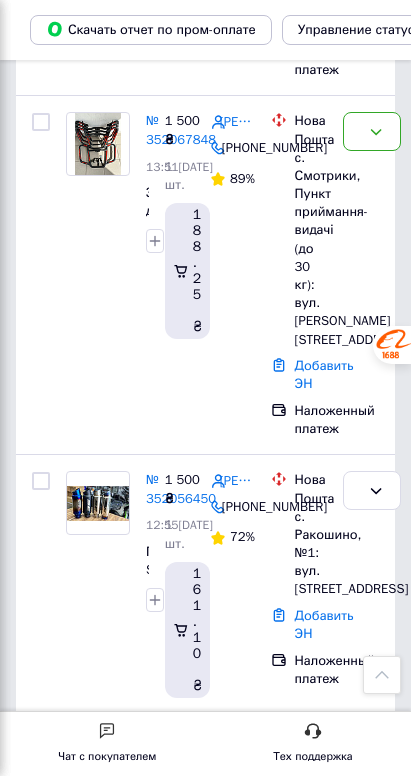click on "№ 352050535" at bounding box center [181, 749] 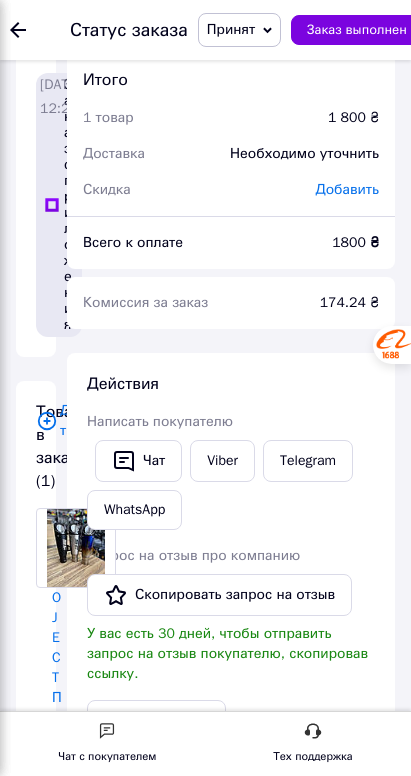 scroll, scrollTop: 0, scrollLeft: 0, axis: both 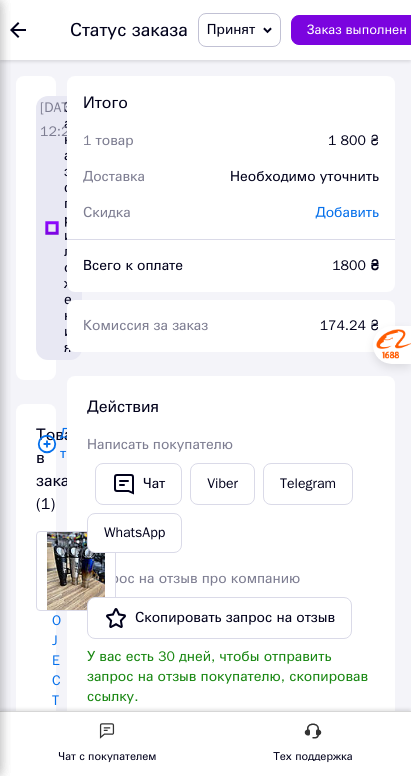 click on "Заказы" at bounding box center [-119, 167] 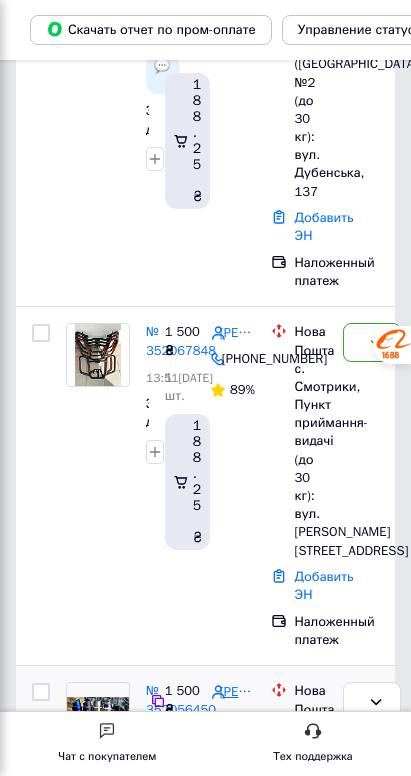scroll, scrollTop: 242, scrollLeft: 0, axis: vertical 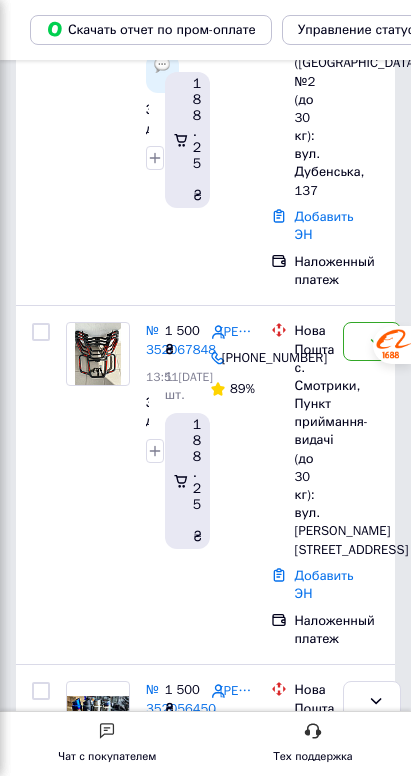 click on "№ 352050535" at bounding box center (181, 959) 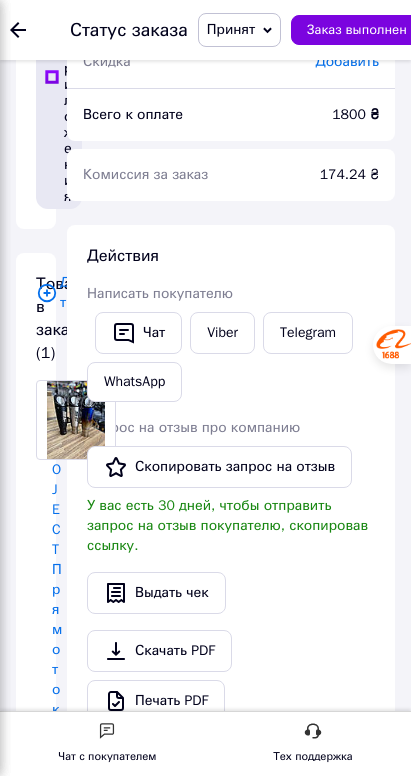 scroll, scrollTop: 154, scrollLeft: 0, axis: vertical 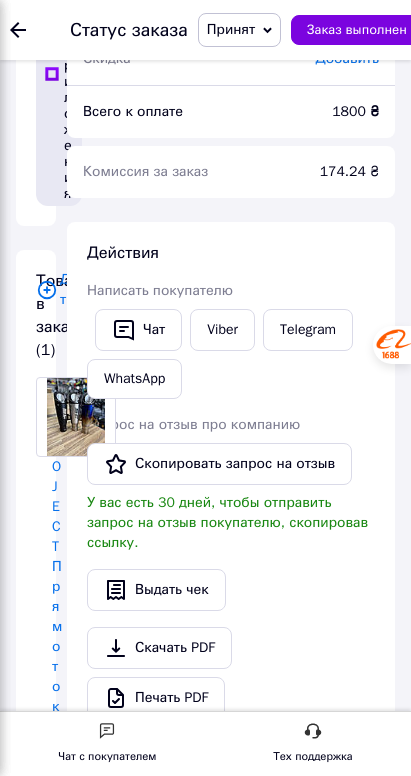 click on "[PHONE_NUMBER]" at bounding box center (62, 2022) 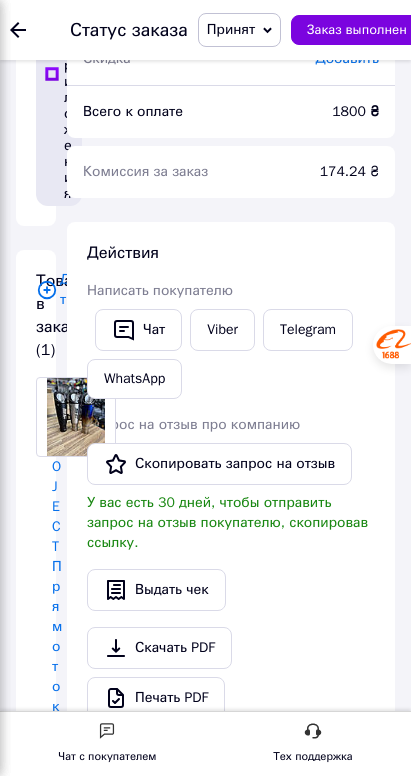 click on "[PERSON_NAME]" at bounding box center [62, 1930] 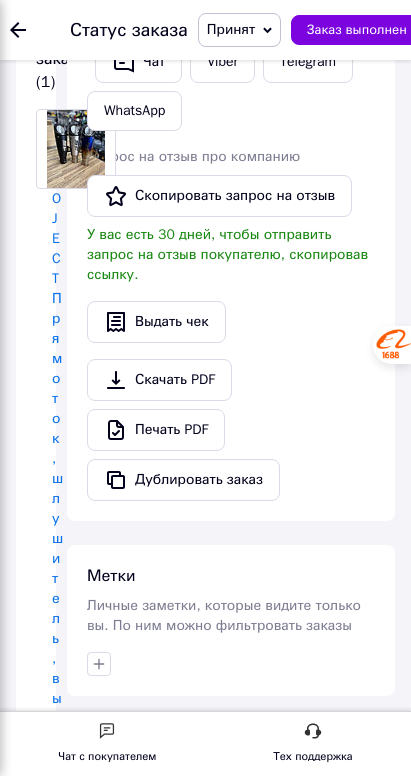 scroll, scrollTop: 432, scrollLeft: 0, axis: vertical 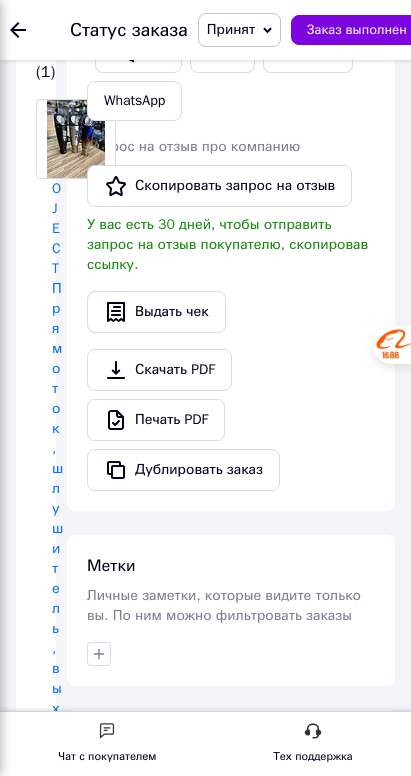 paste on "20451203193215" 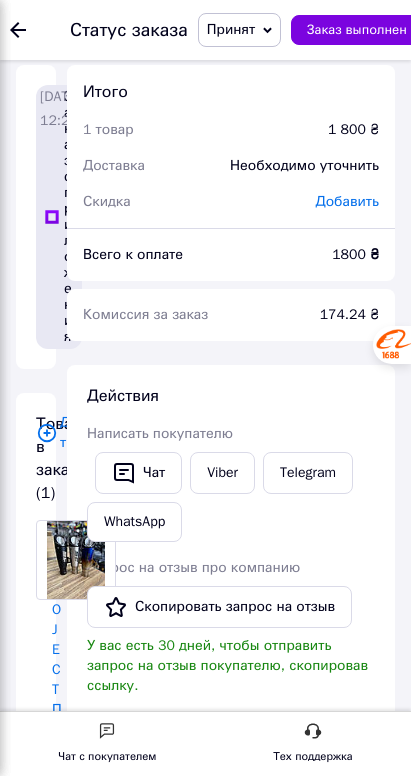 scroll, scrollTop: 0, scrollLeft: 0, axis: both 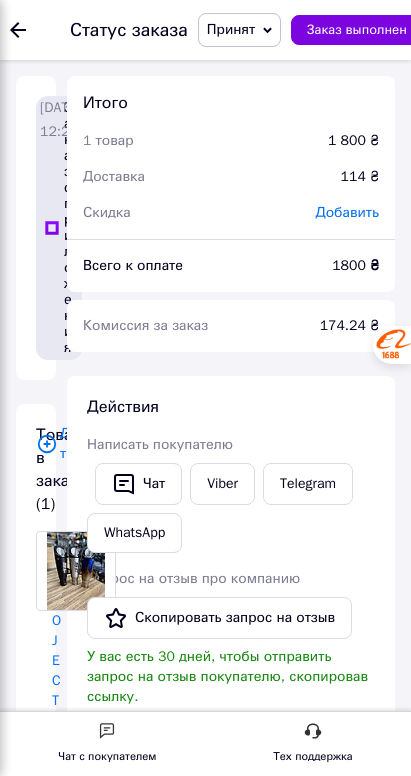click on "Заказы 4" at bounding box center (-117, 167) 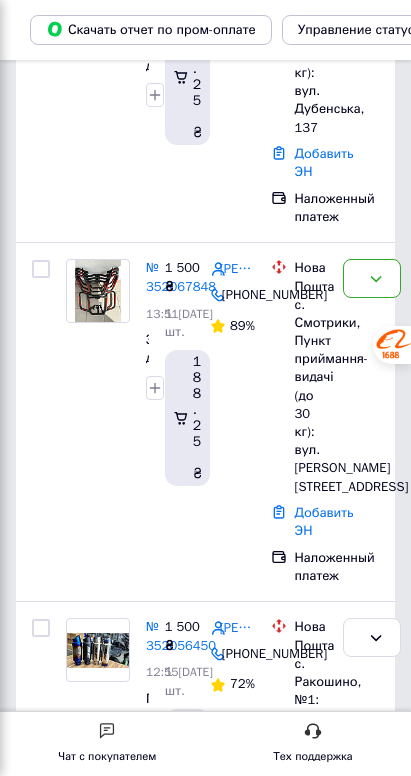 scroll, scrollTop: 307, scrollLeft: 0, axis: vertical 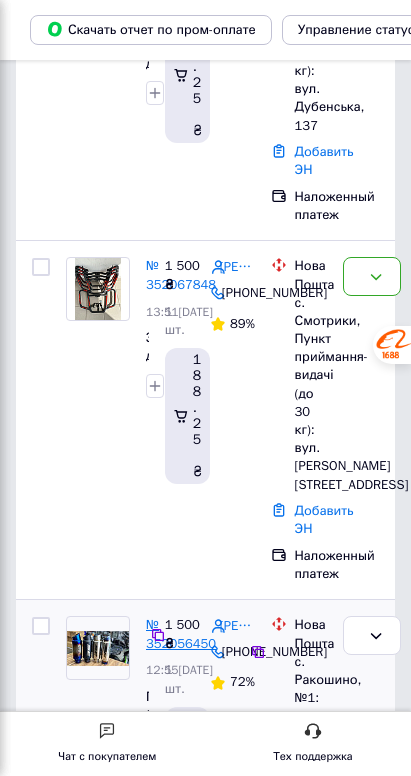 click on "№ 352056450" at bounding box center [181, 634] 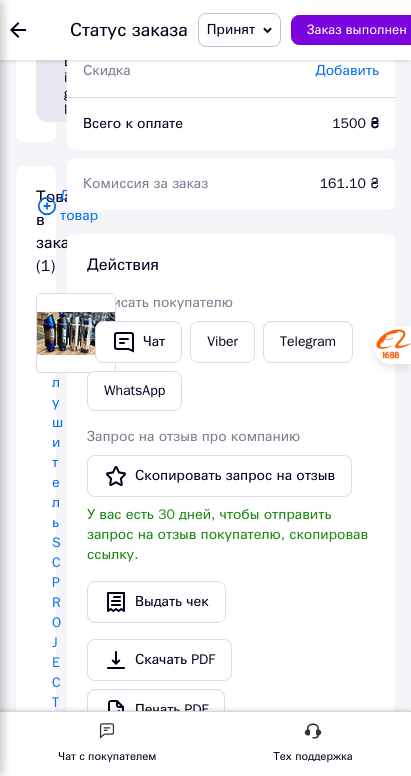 scroll, scrollTop: 0, scrollLeft: 0, axis: both 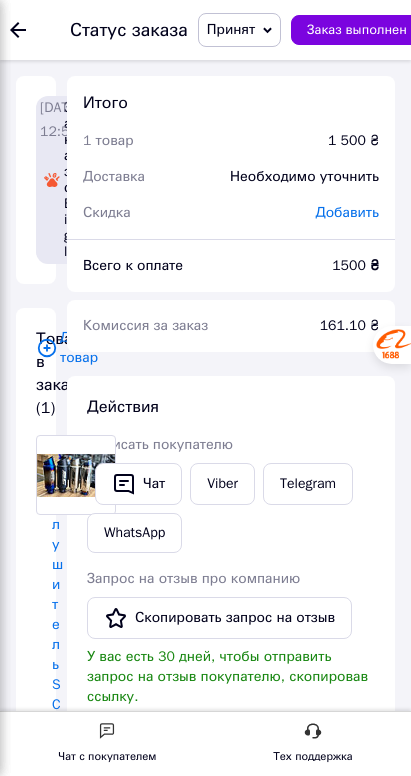 click on "[PHONE_NUMBER]" at bounding box center (62, 2480) 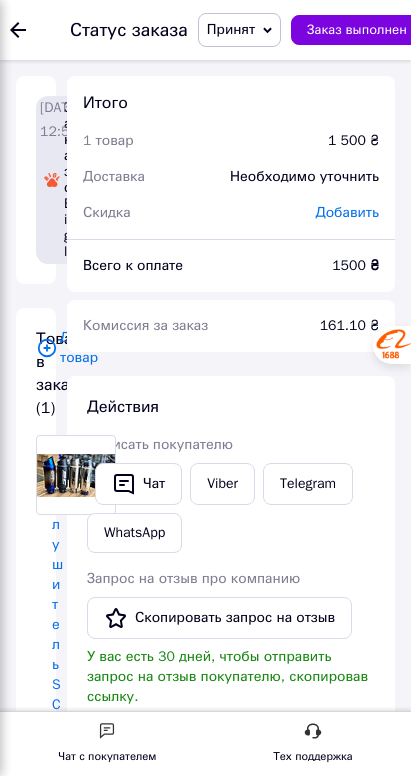 click on "[PERSON_NAME]" at bounding box center [62, 2388] 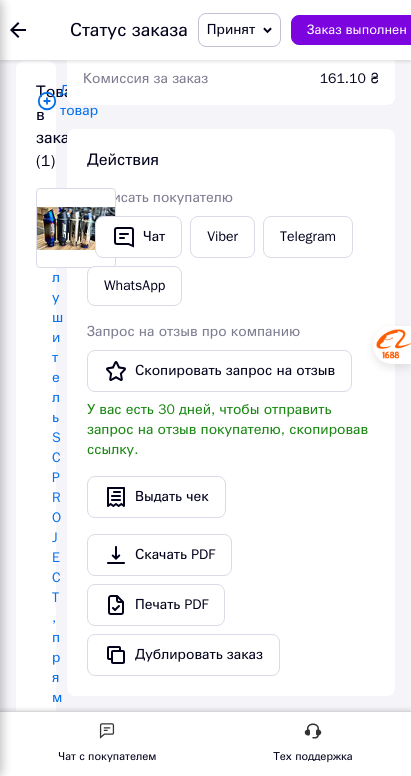scroll, scrollTop: 248, scrollLeft: 0, axis: vertical 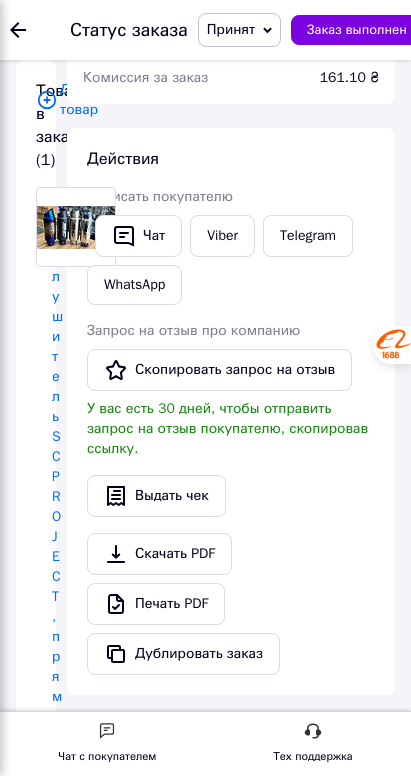 click at bounding box center (79, 3050) 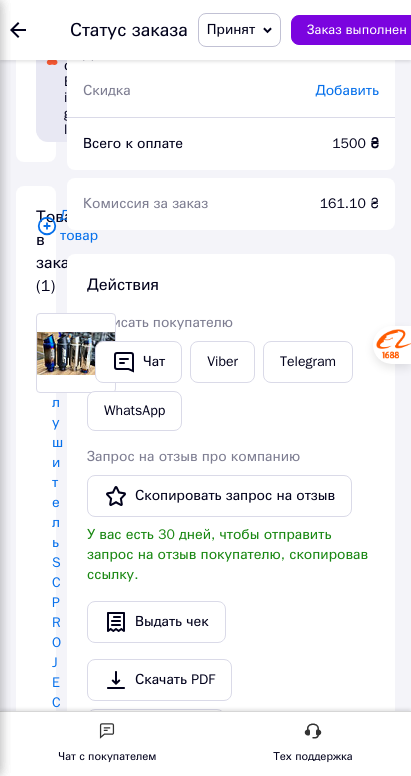 scroll, scrollTop: 0, scrollLeft: 0, axis: both 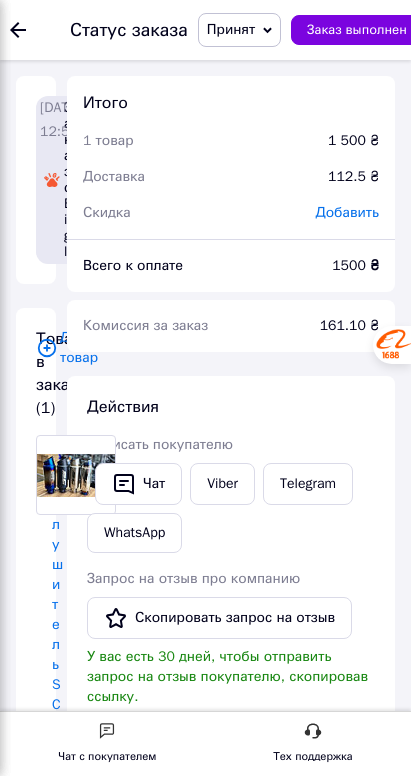 click on "Заказы" at bounding box center [-119, 167] 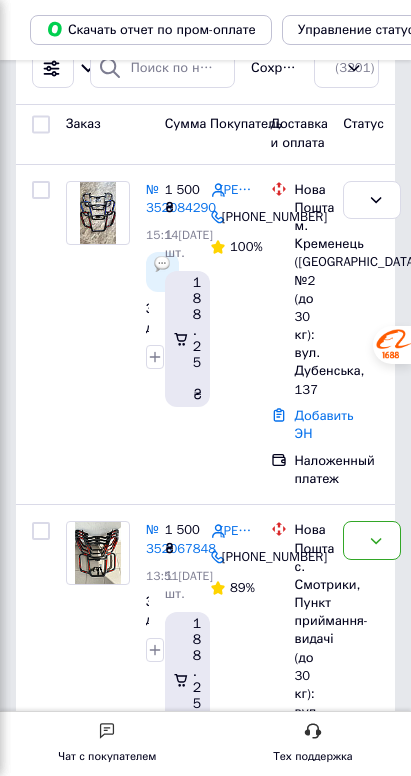 scroll, scrollTop: 0, scrollLeft: 0, axis: both 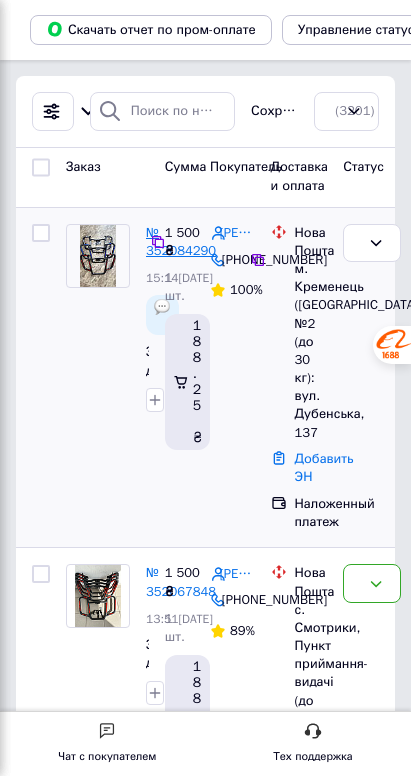 click on "№ 352084290" at bounding box center (181, 242) 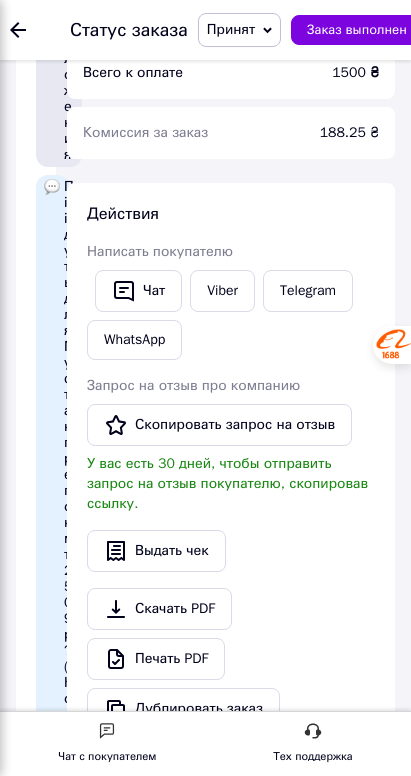 scroll, scrollTop: 194, scrollLeft: 0, axis: vertical 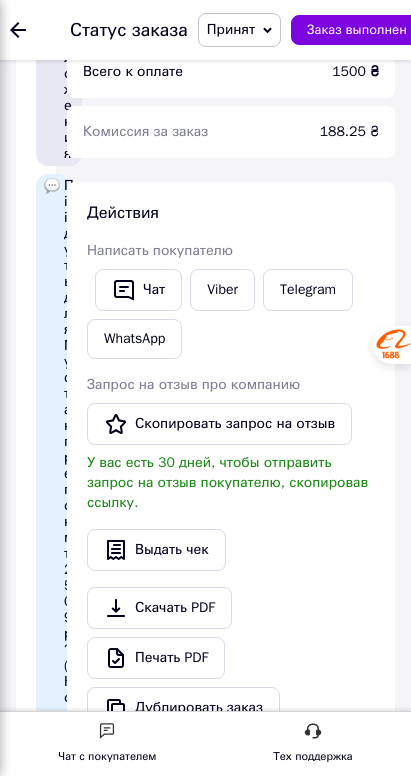 click on "[PHONE_NUMBER]" at bounding box center (62, 3438) 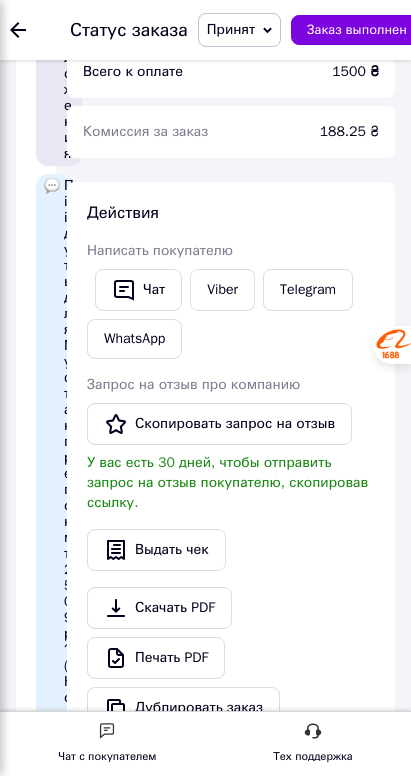 click on "Краснодемський Вадим" at bounding box center (62, 3336) 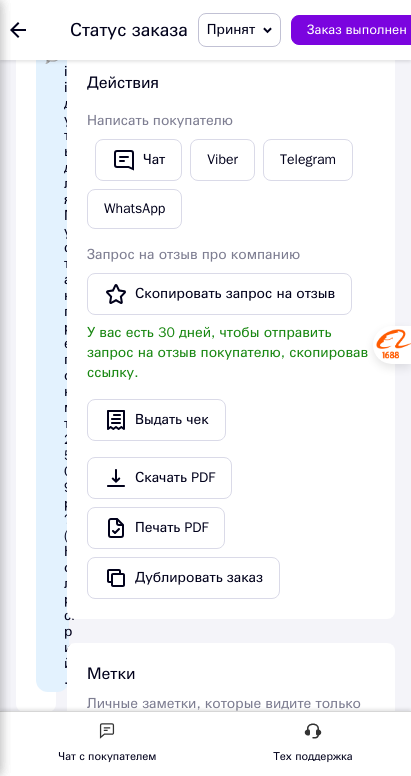 scroll, scrollTop: 329, scrollLeft: 0, axis: vertical 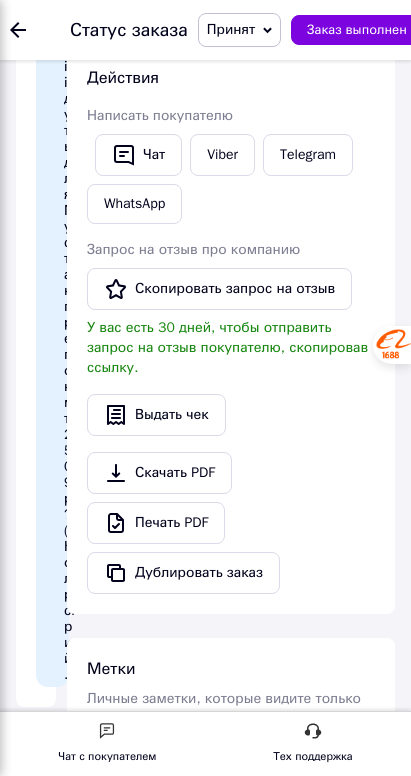 paste on "20451203200473" 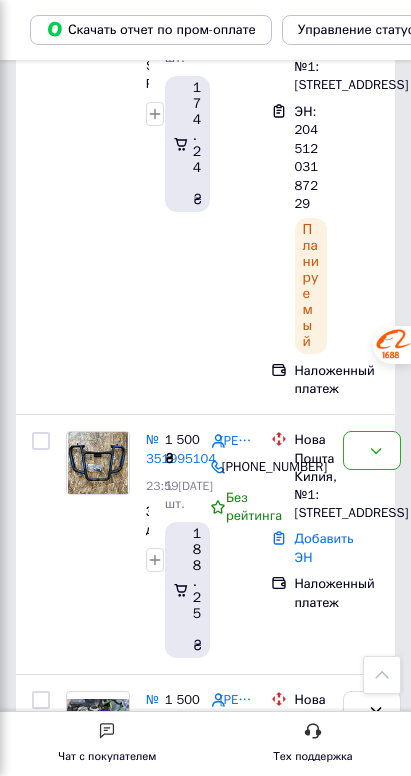 scroll, scrollTop: 3121, scrollLeft: 0, axis: vertical 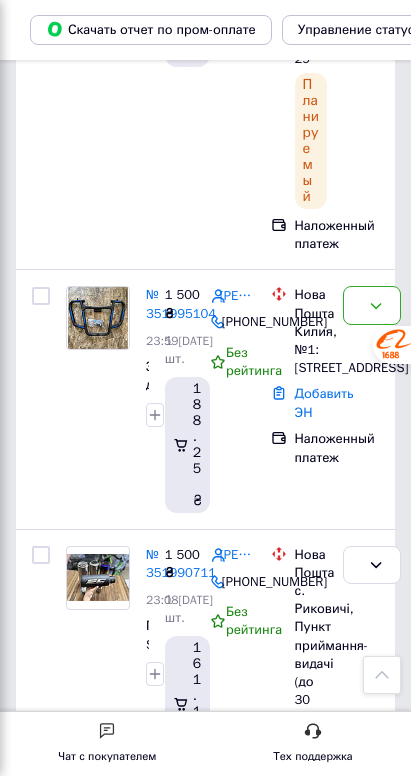 click on "2" at bounding box center [87, 7236] 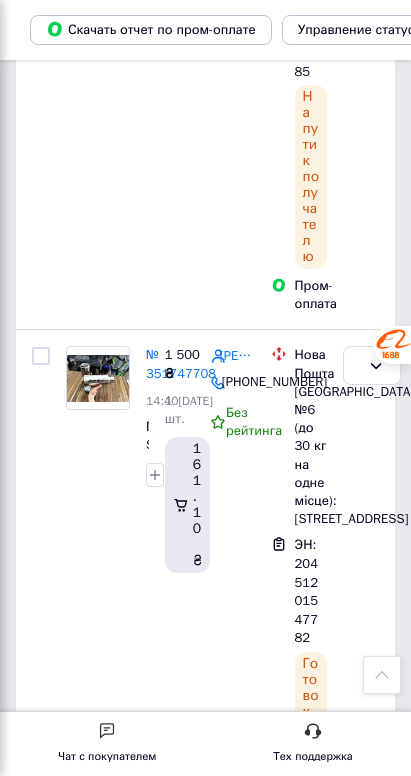 scroll, scrollTop: 2848, scrollLeft: 0, axis: vertical 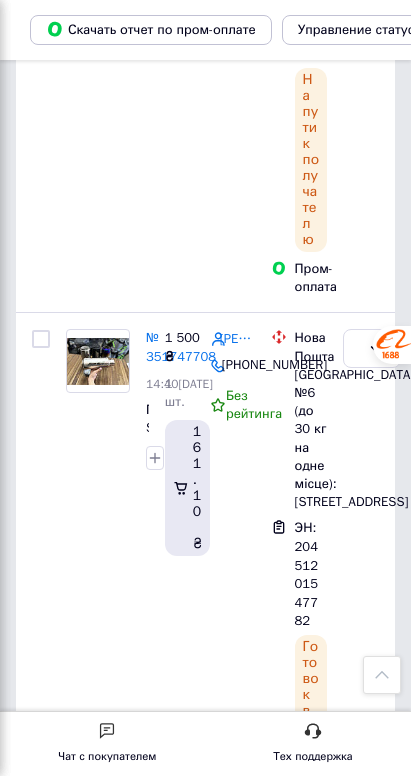 click on "3" at bounding box center [257, 6740] 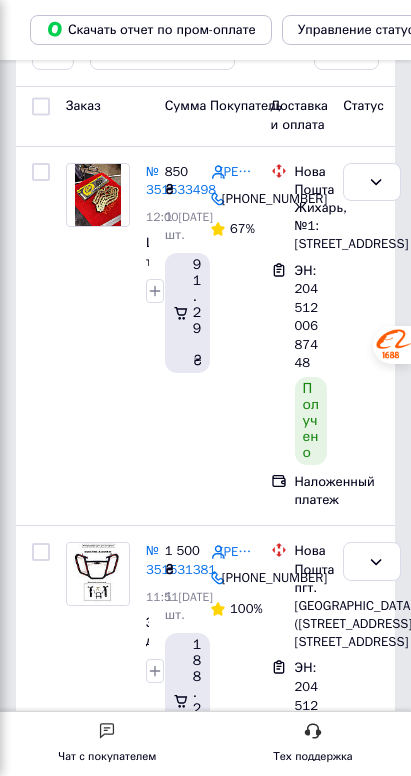 scroll, scrollTop: 62, scrollLeft: 0, axis: vertical 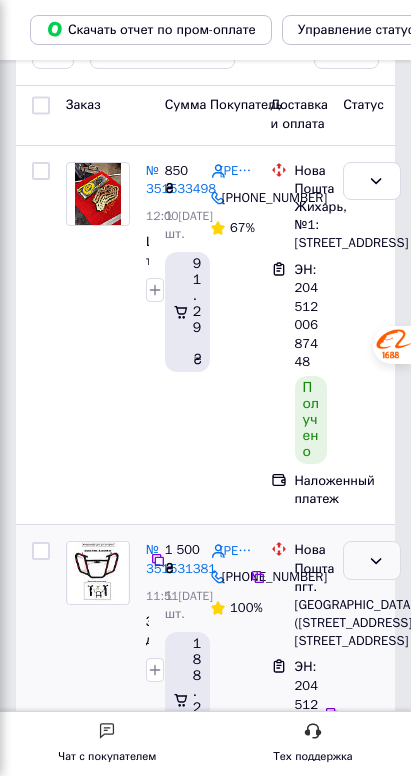 click on "Принят" at bounding box center (360, 560) 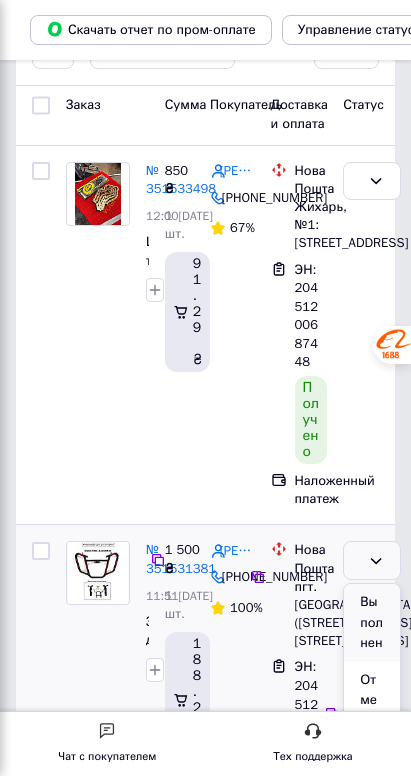 click on "Выполнен" at bounding box center [372, 623] 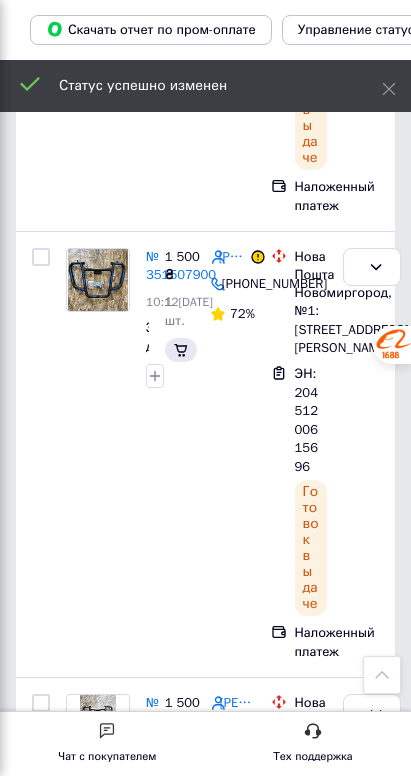 scroll, scrollTop: 1368, scrollLeft: 0, axis: vertical 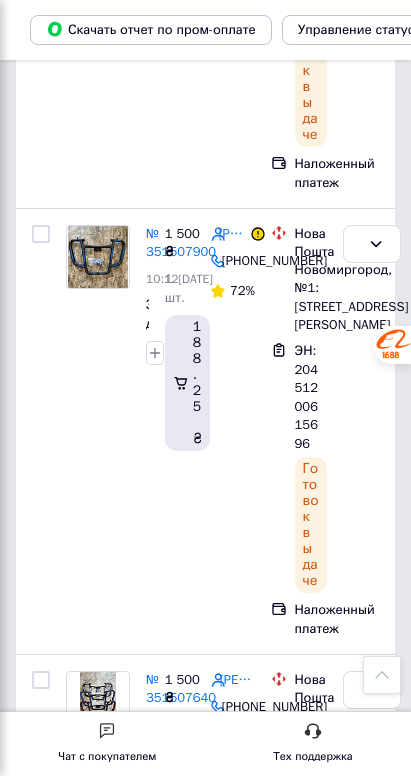 click on "Принят" at bounding box center [372, 2196] 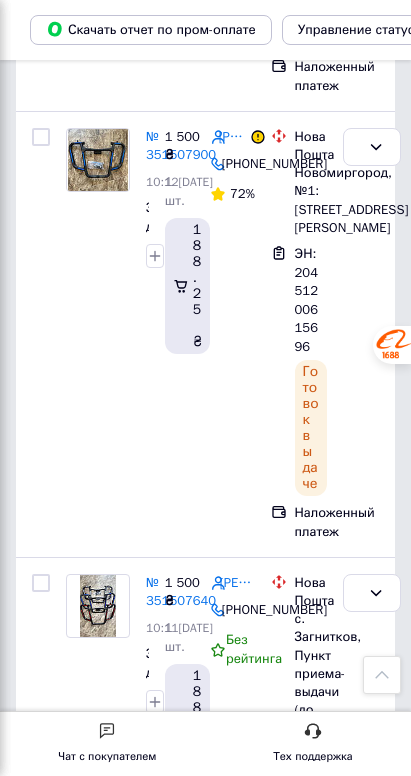 scroll, scrollTop: 1466, scrollLeft: 0, axis: vertical 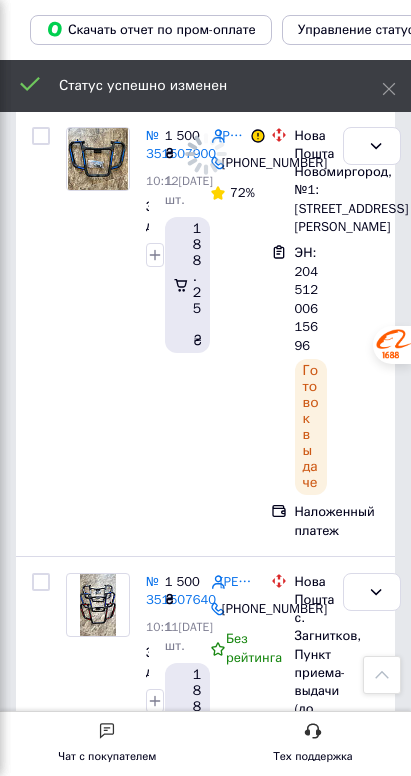 click on "Принят" at bounding box center [372, 2514] 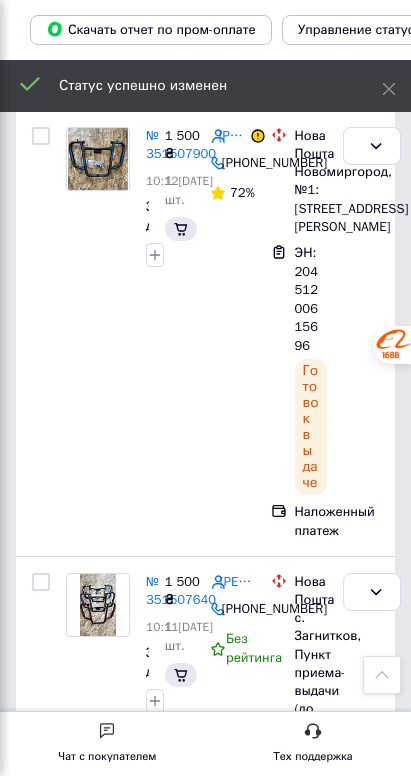 click on "Выполнен" at bounding box center [372, 2506] 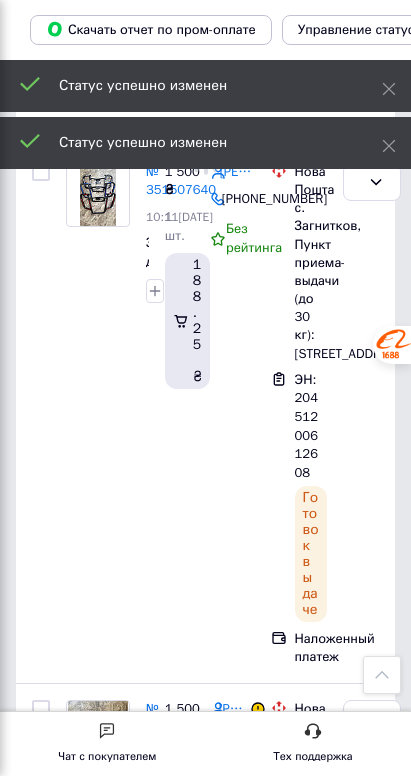 scroll, scrollTop: 1890, scrollLeft: 0, axis: vertical 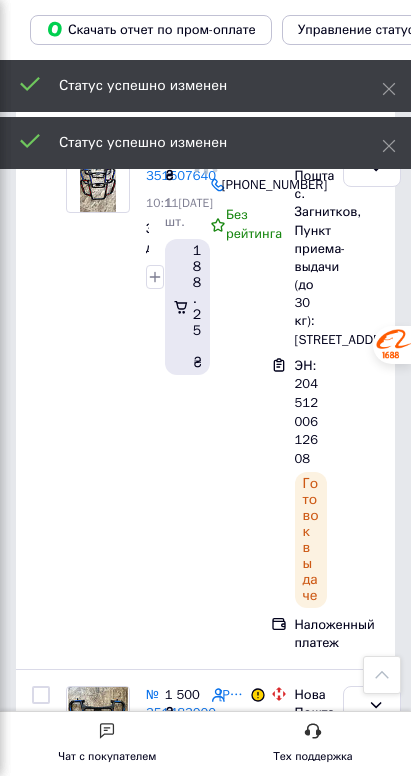 click on "Принят" at bounding box center (360, 3561) 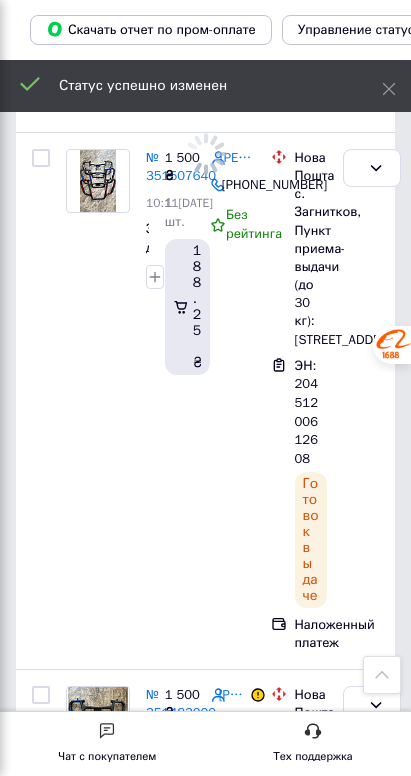 click on "Выполнен" at bounding box center (372, 3624) 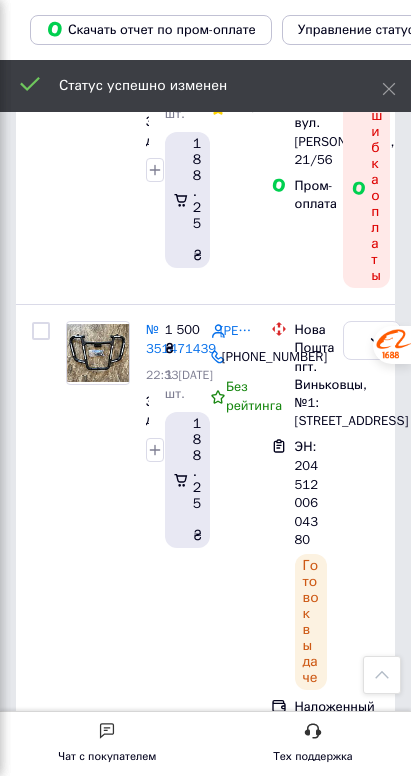 scroll, scrollTop: 2537, scrollLeft: 0, axis: vertical 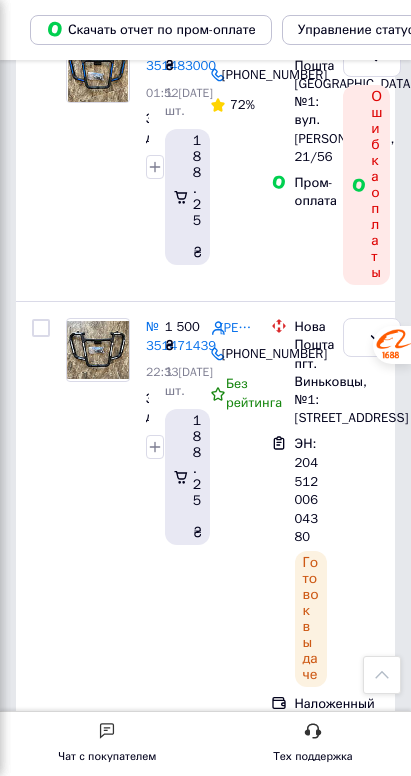 click on "Принят" at bounding box center (361, 4724) 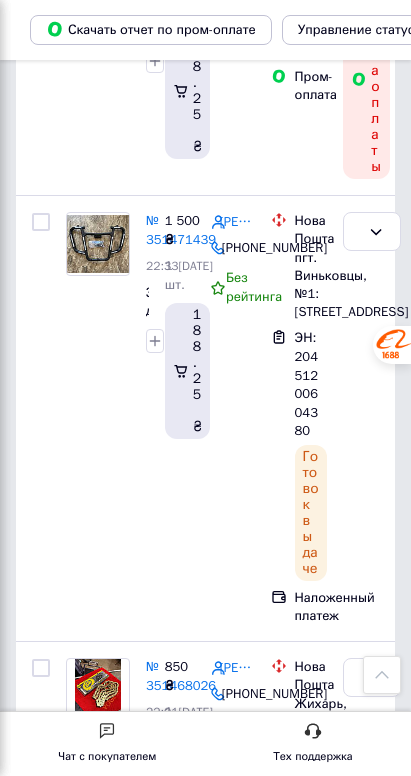scroll, scrollTop: 2645, scrollLeft: 0, axis: vertical 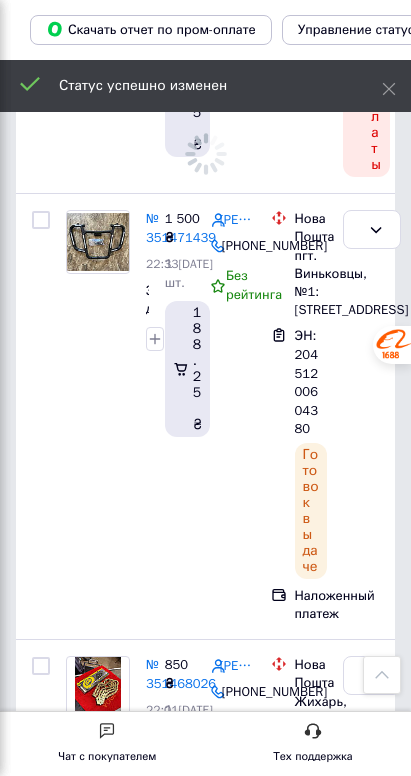 click on "Принят" at bounding box center [360, 4851] 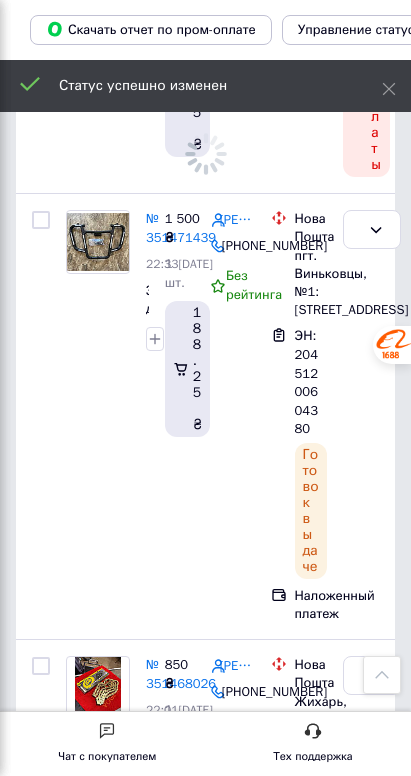 click on "Выполнен" at bounding box center (372, 4914) 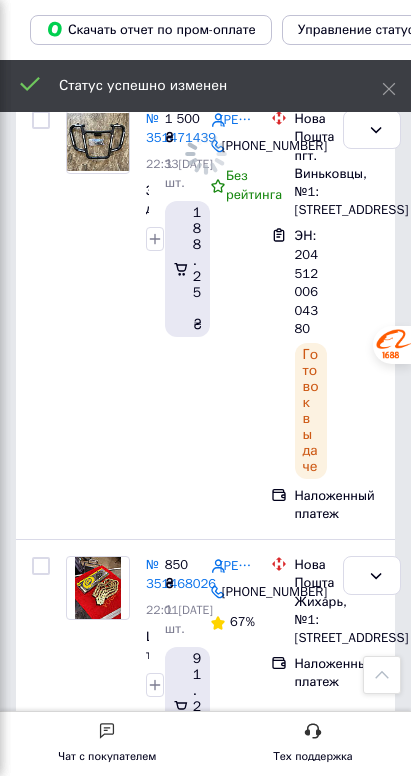 scroll, scrollTop: 2818, scrollLeft: 0, axis: vertical 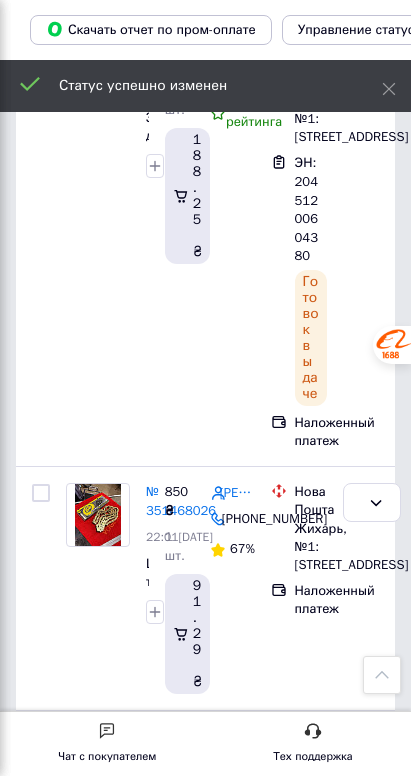 click on "4" at bounding box center (302, 5986) 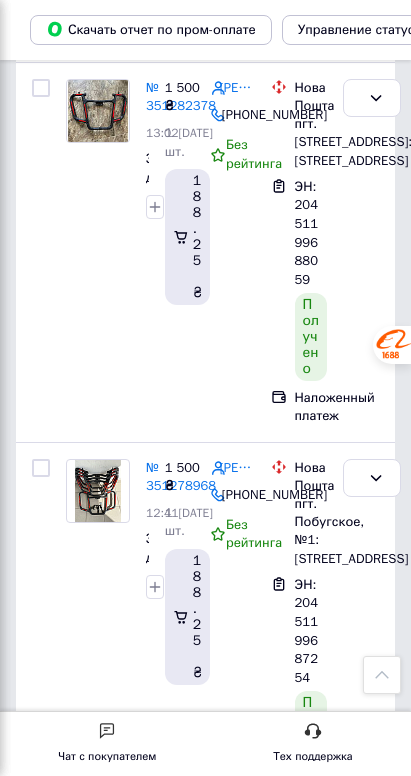 scroll, scrollTop: 2854, scrollLeft: 0, axis: vertical 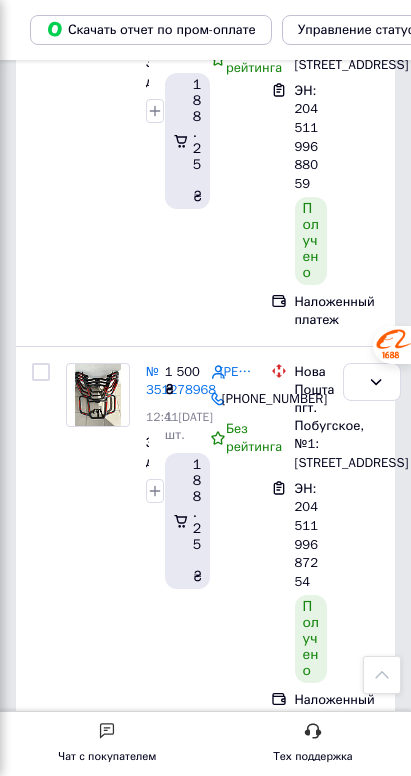 click on "5" at bounding box center [347, 6300] 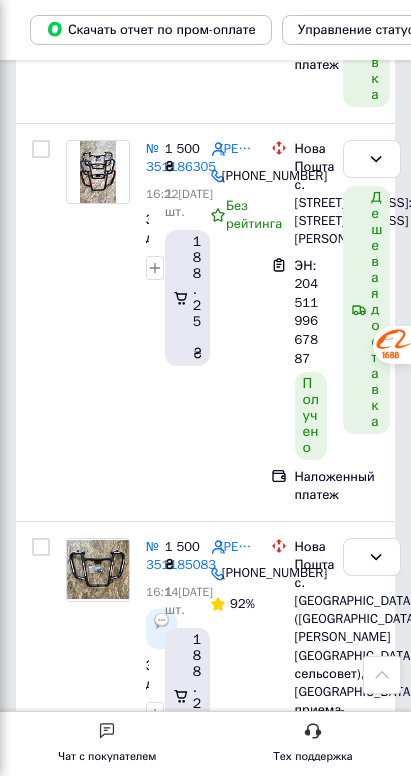scroll, scrollTop: 986, scrollLeft: 0, axis: vertical 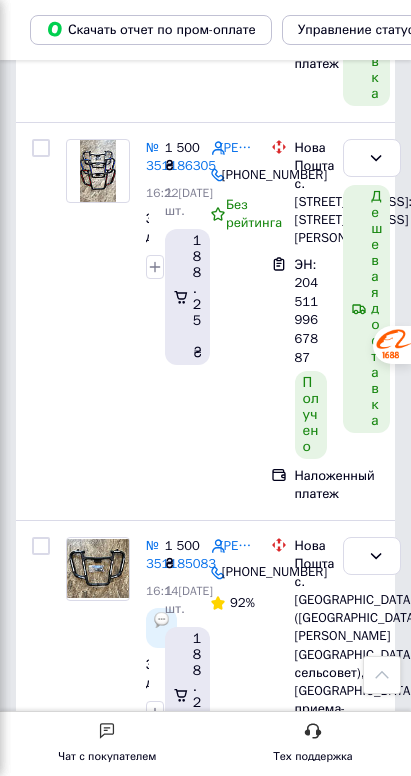 click on "Принят" at bounding box center (360, 1920) 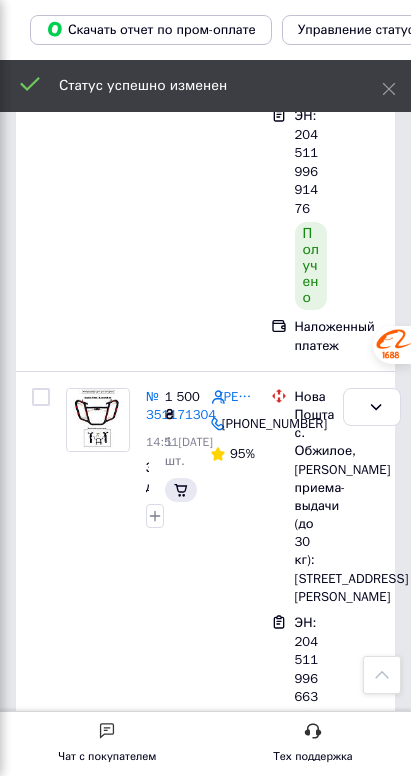scroll, scrollTop: 1993, scrollLeft: 0, axis: vertical 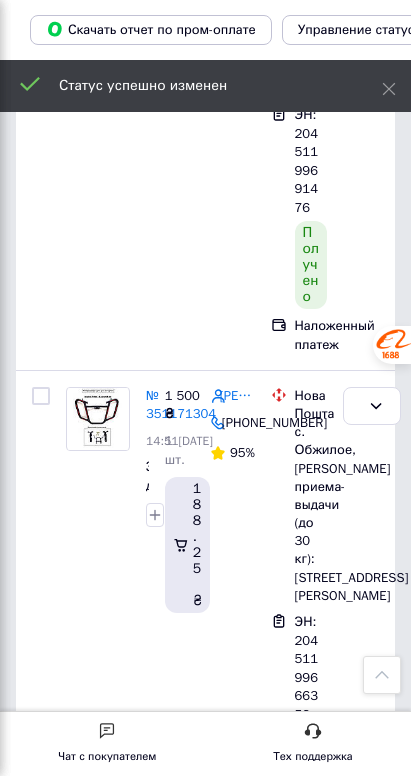 click on "Принят" at bounding box center [360, 3187] 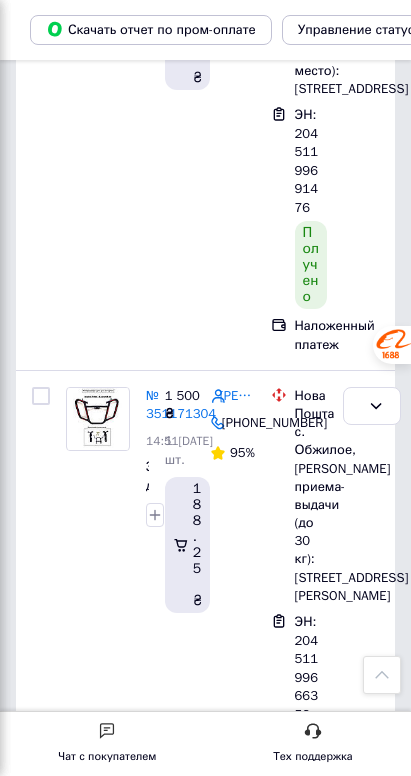 click on "Выполнен" at bounding box center (372, 3250) 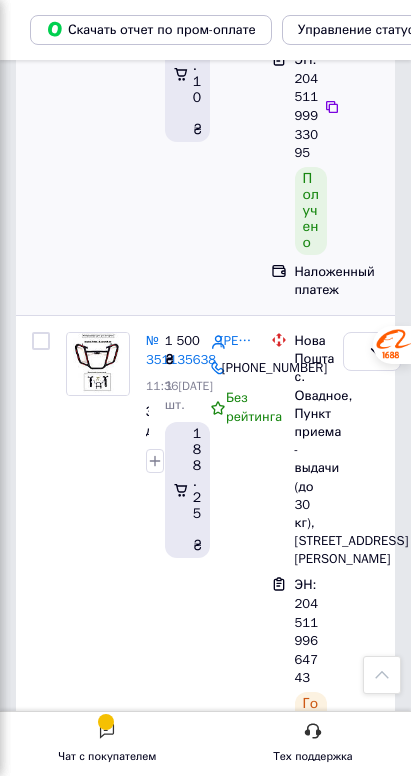scroll, scrollTop: 2404, scrollLeft: 0, axis: vertical 